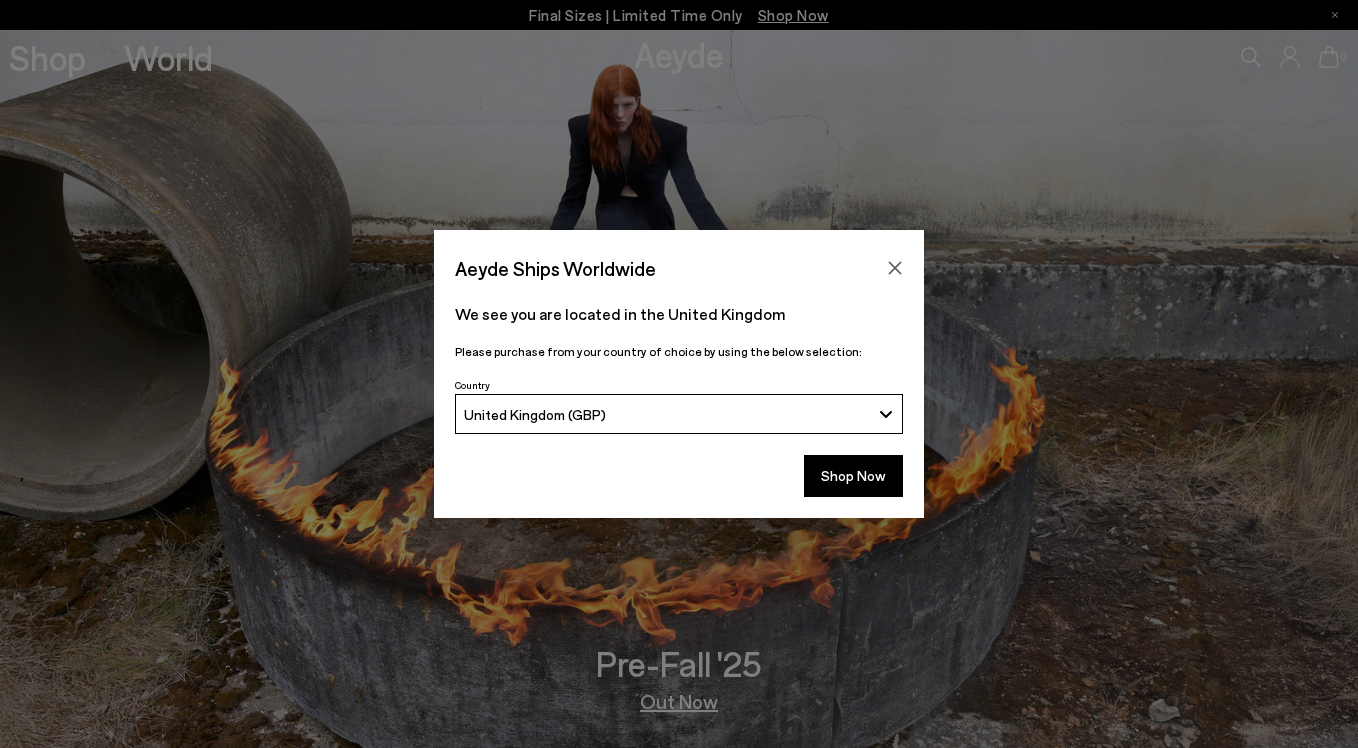 scroll, scrollTop: 0, scrollLeft: 0, axis: both 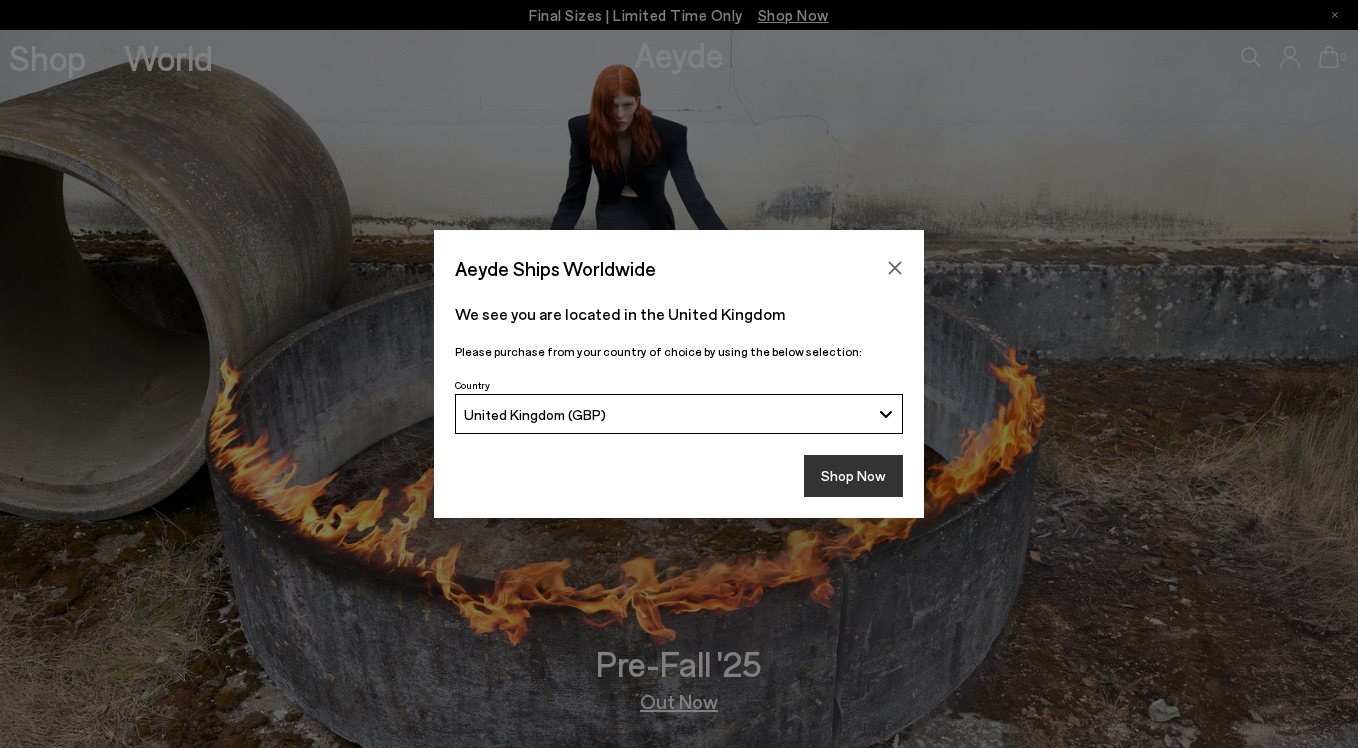 click on "Shop Now" at bounding box center (853, 476) 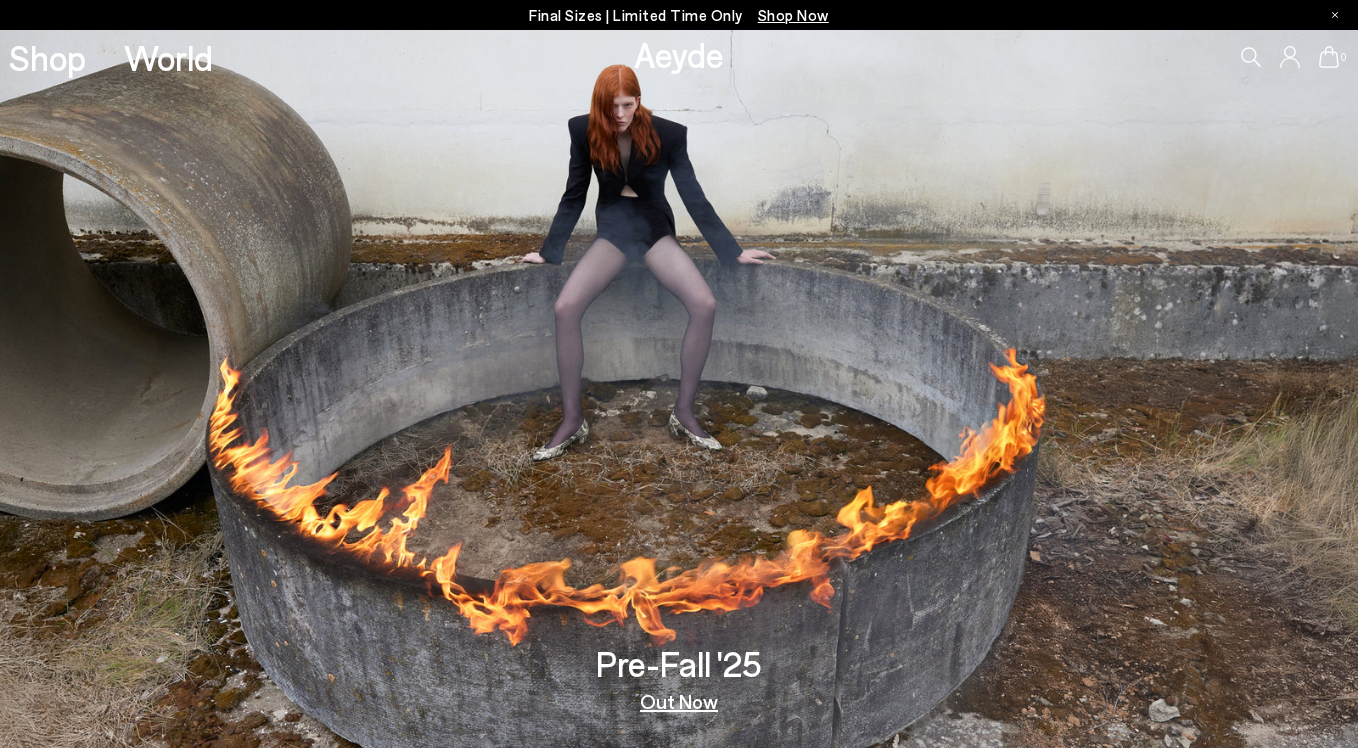 scroll, scrollTop: 0, scrollLeft: 0, axis: both 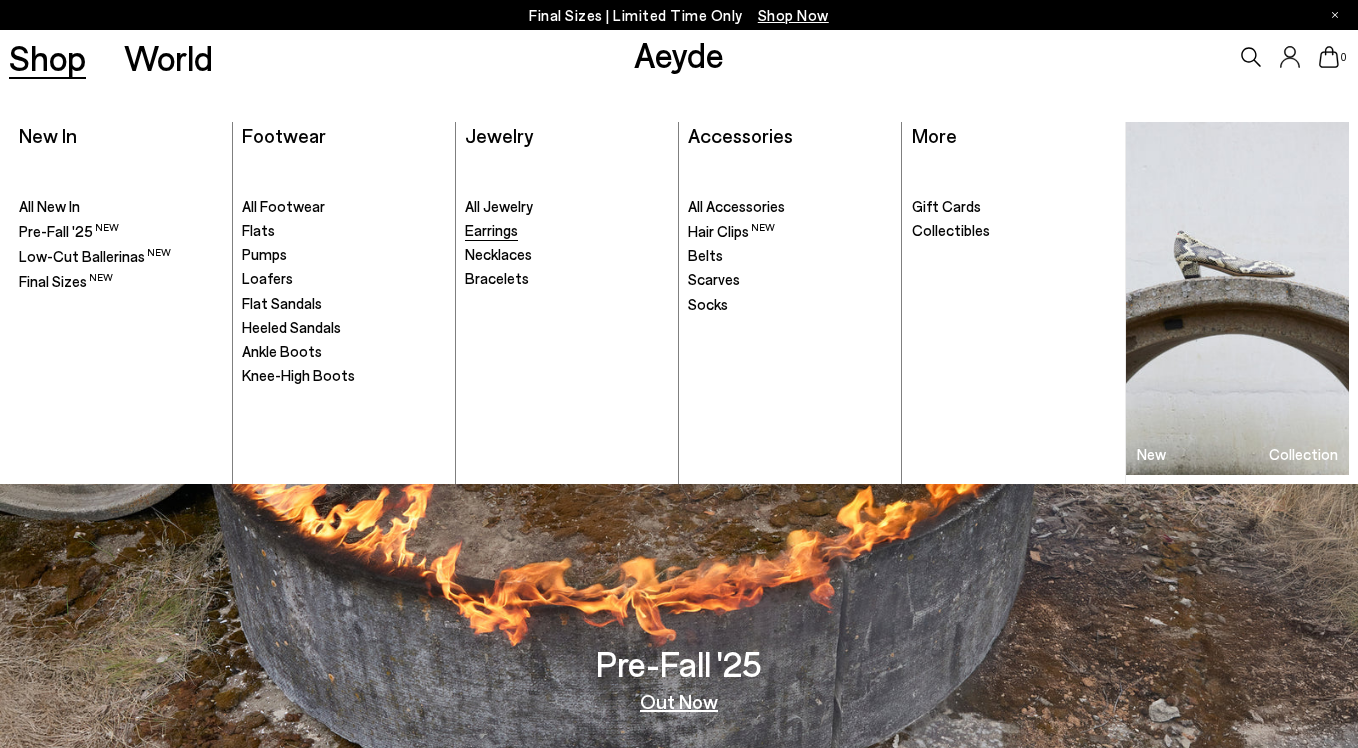 click on "Earrings" at bounding box center [491, 230] 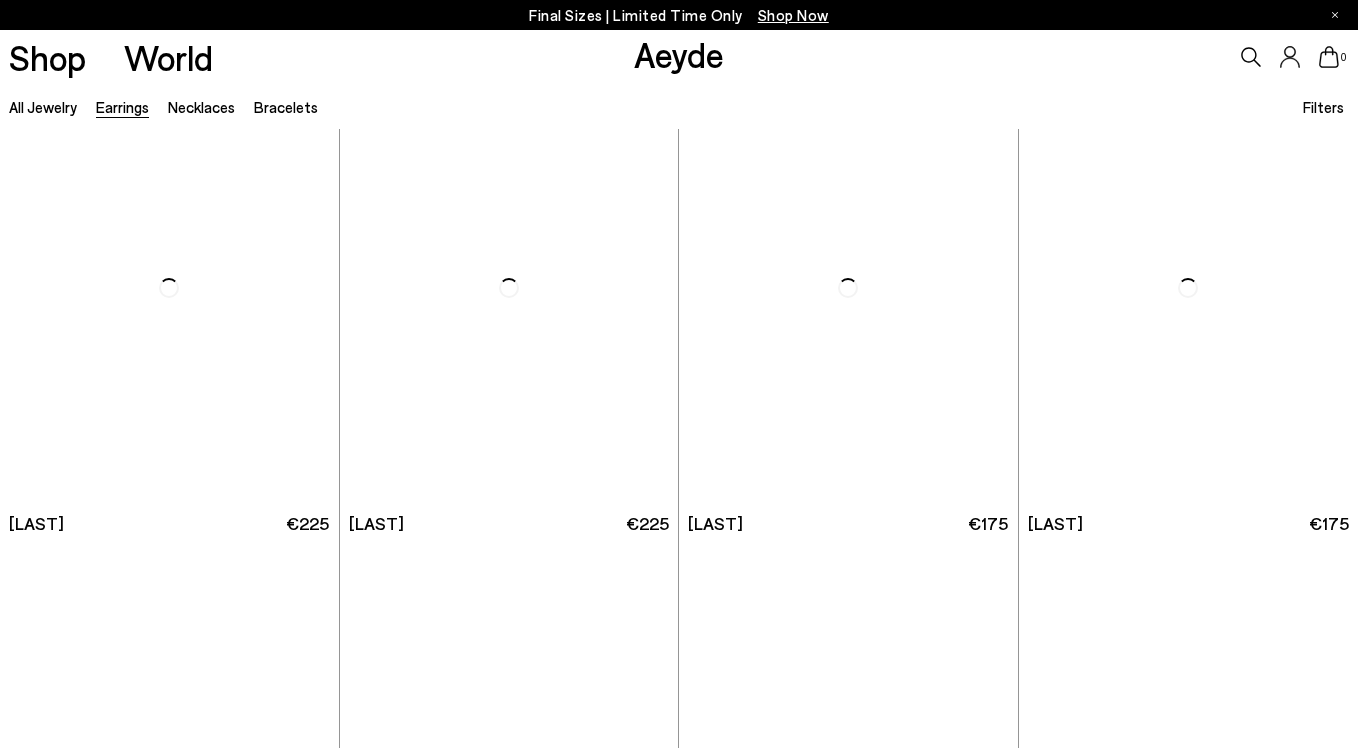 scroll, scrollTop: 0, scrollLeft: 0, axis: both 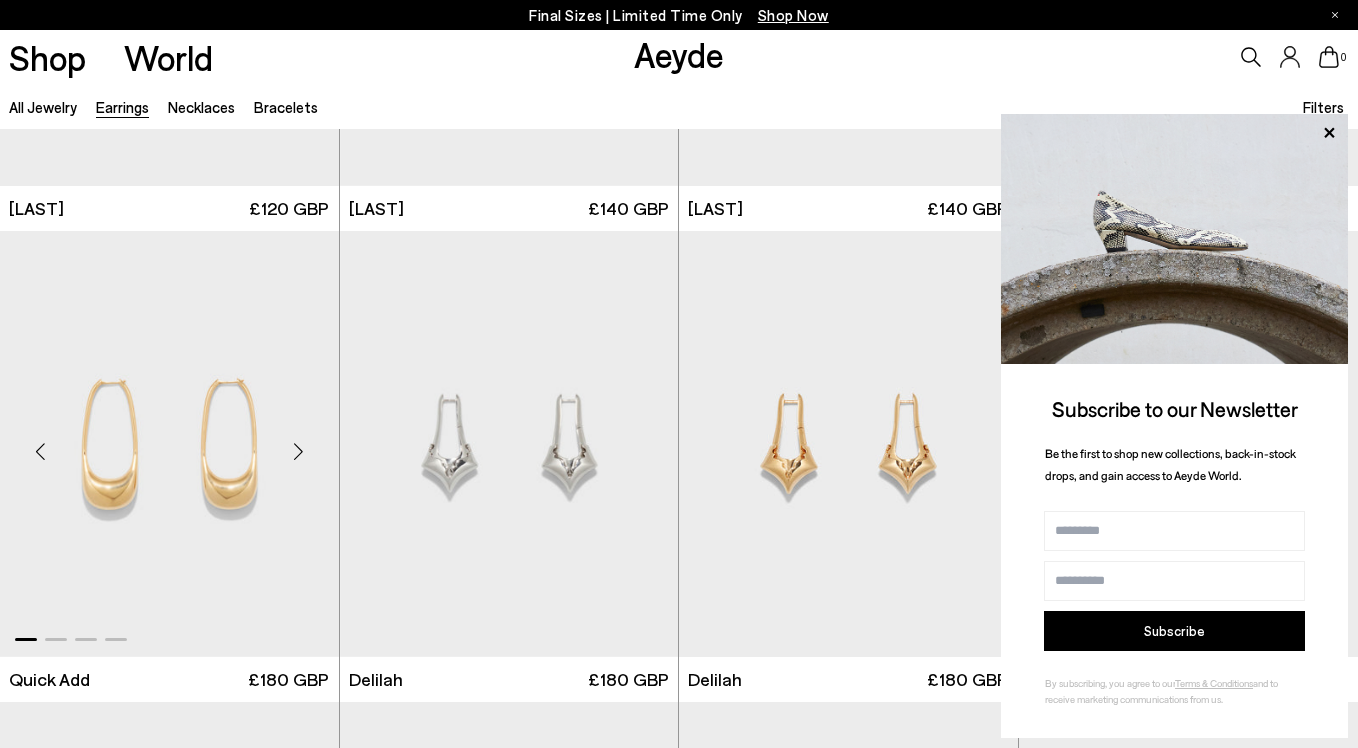 click at bounding box center [299, 452] 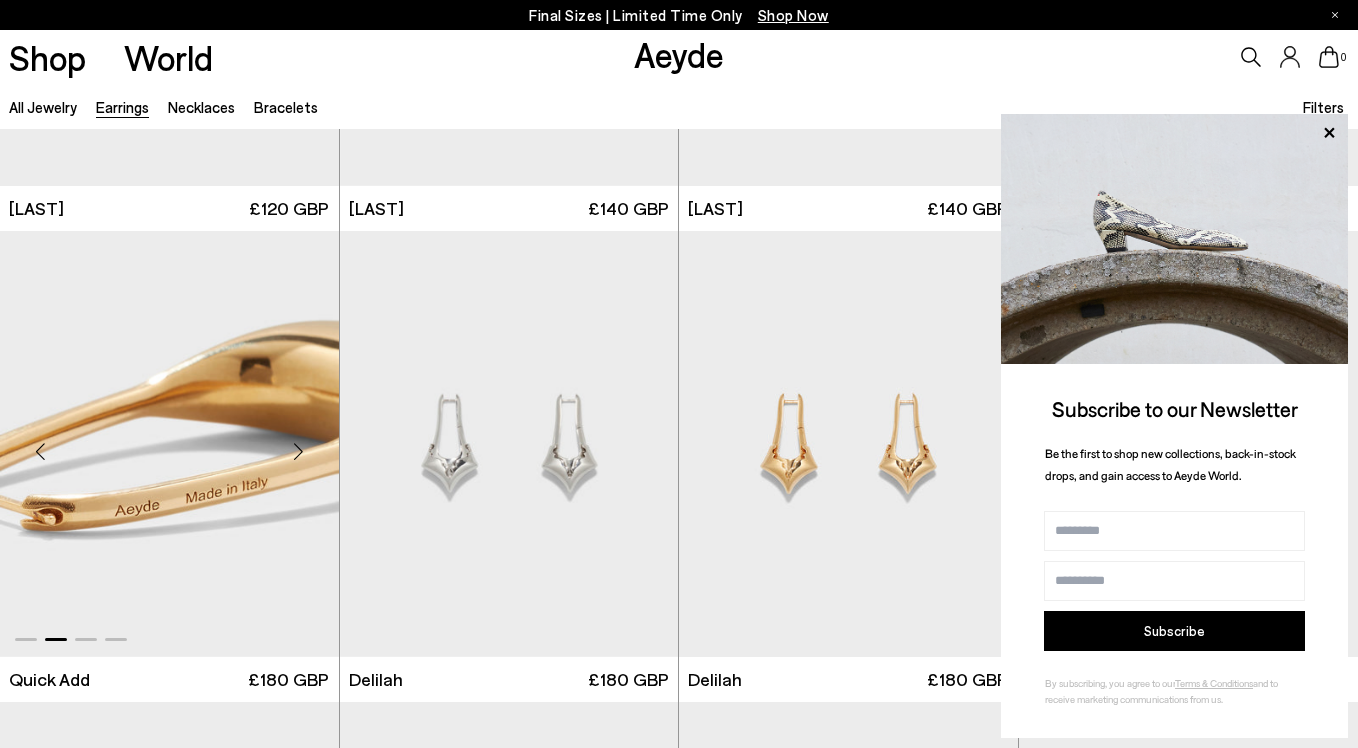 click at bounding box center (299, 452) 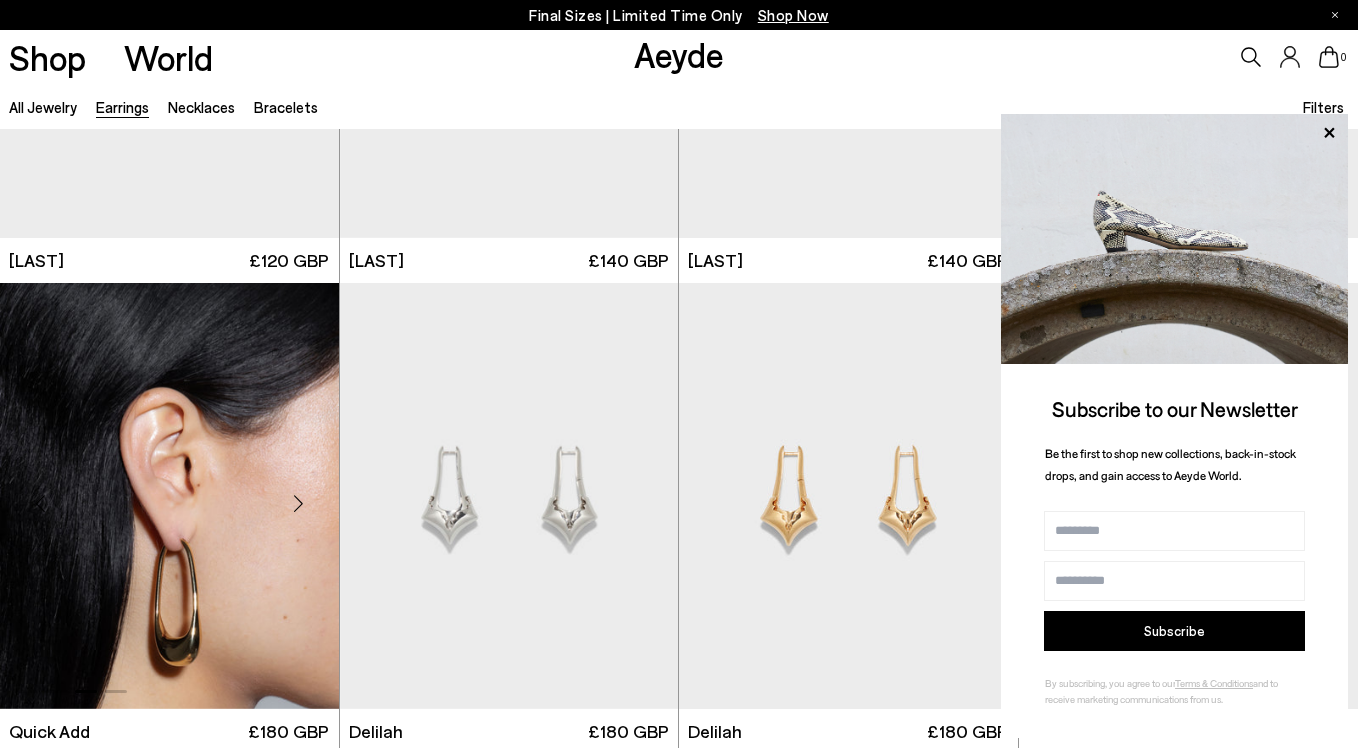 scroll, scrollTop: 3136, scrollLeft: 0, axis: vertical 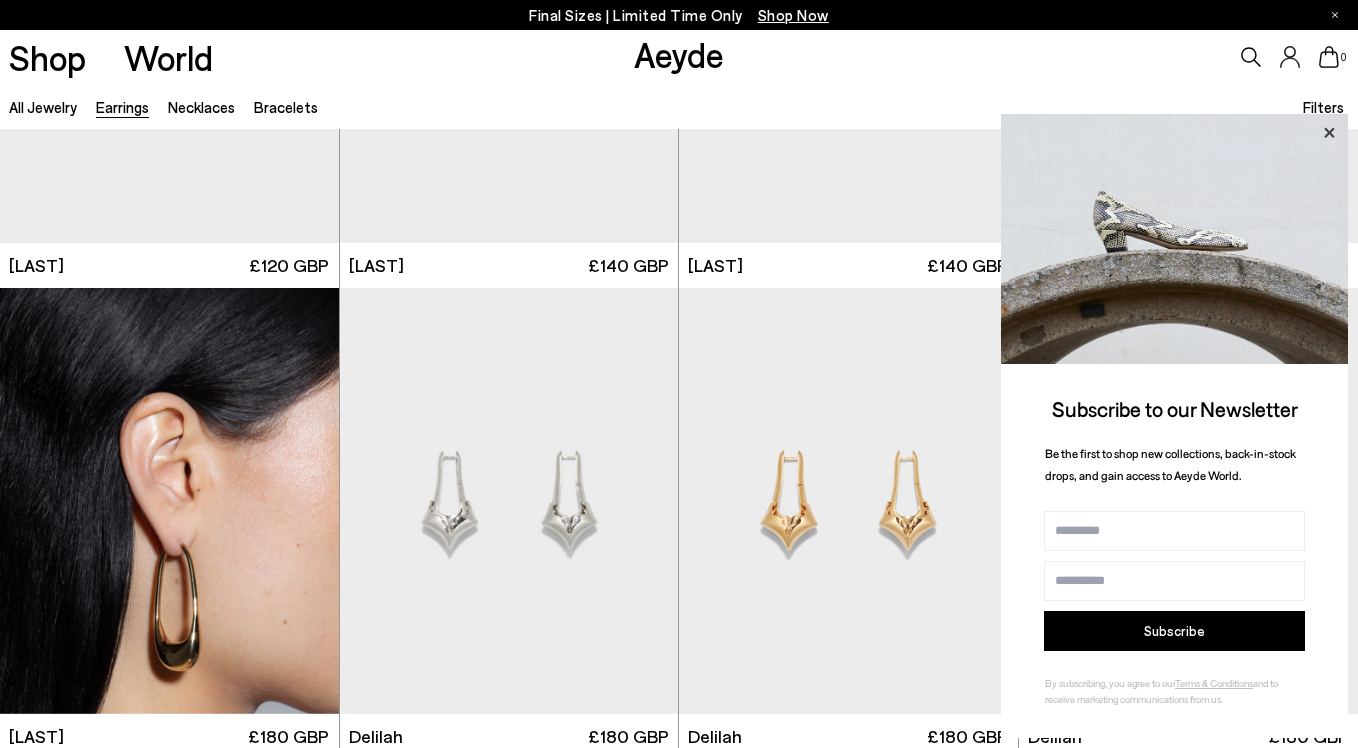 click 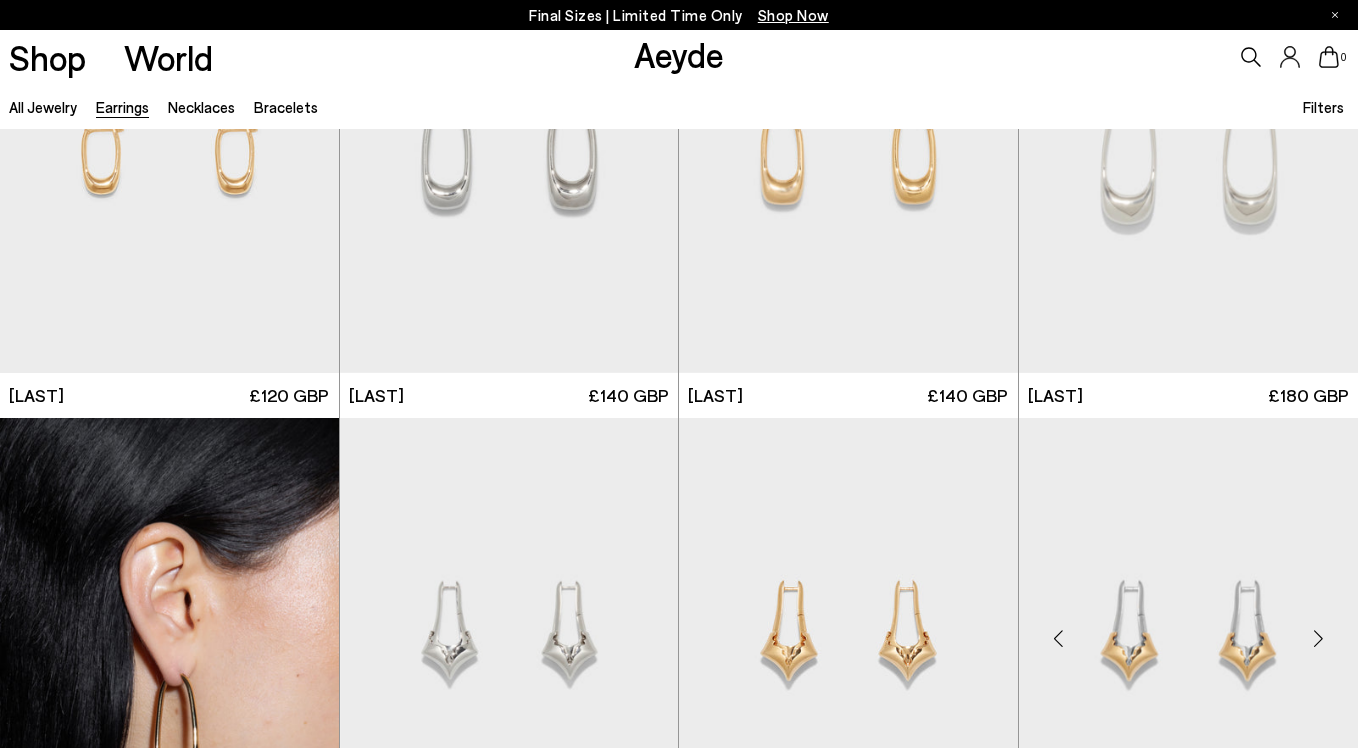 scroll, scrollTop: 2857, scrollLeft: 0, axis: vertical 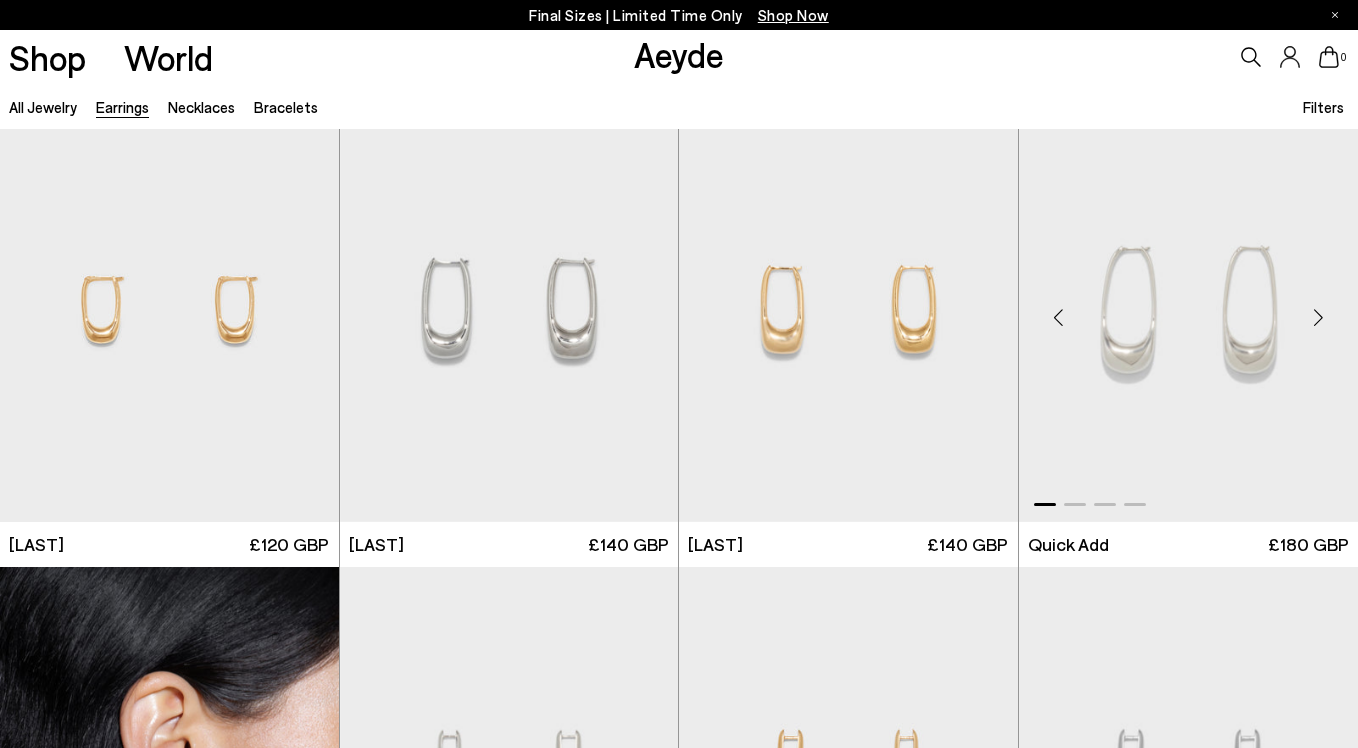 click at bounding box center (1318, 317) 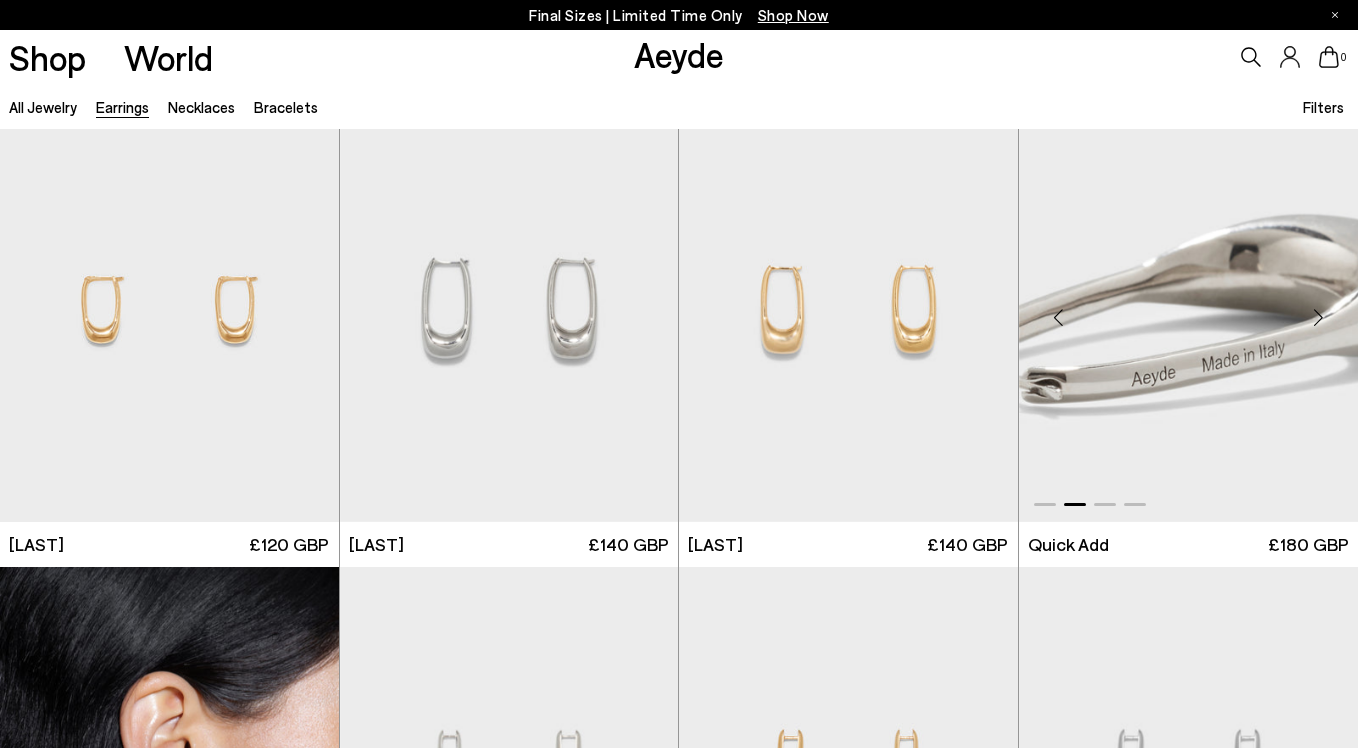 click at bounding box center (1318, 317) 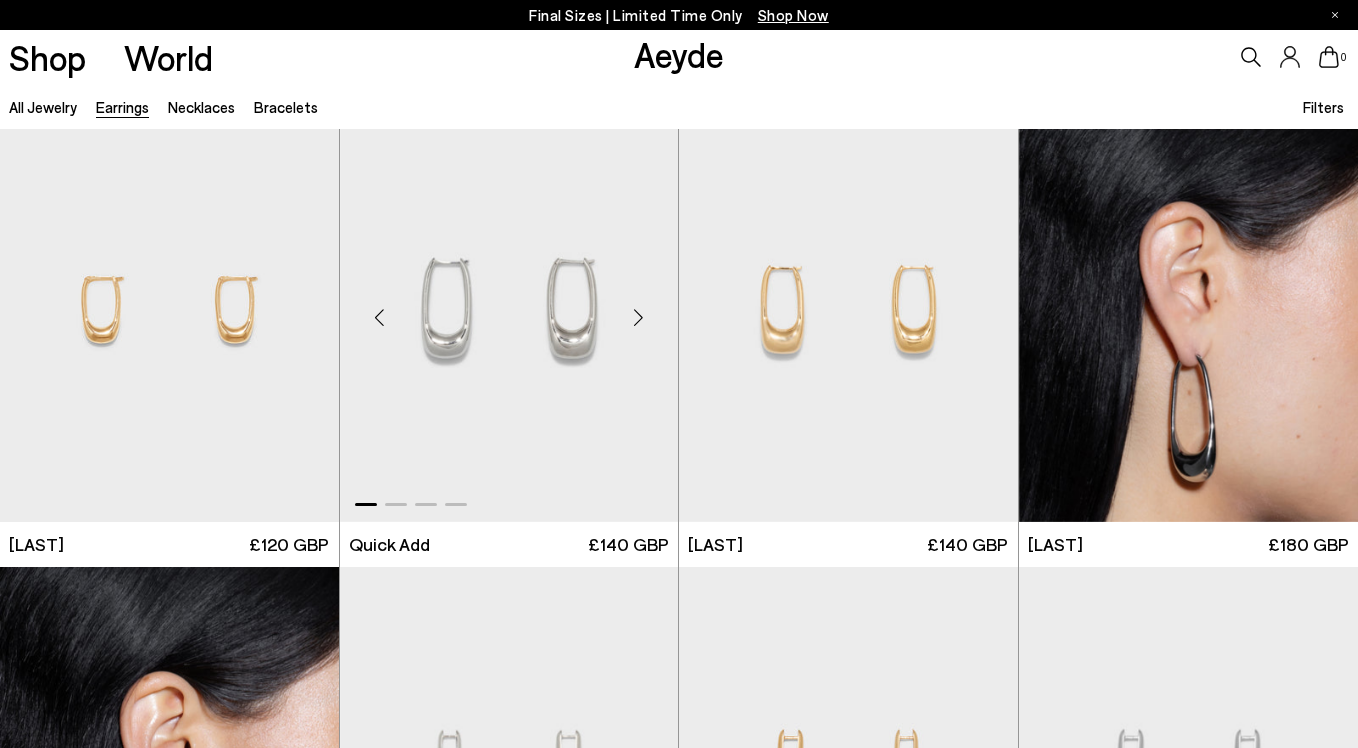 click at bounding box center [638, 317] 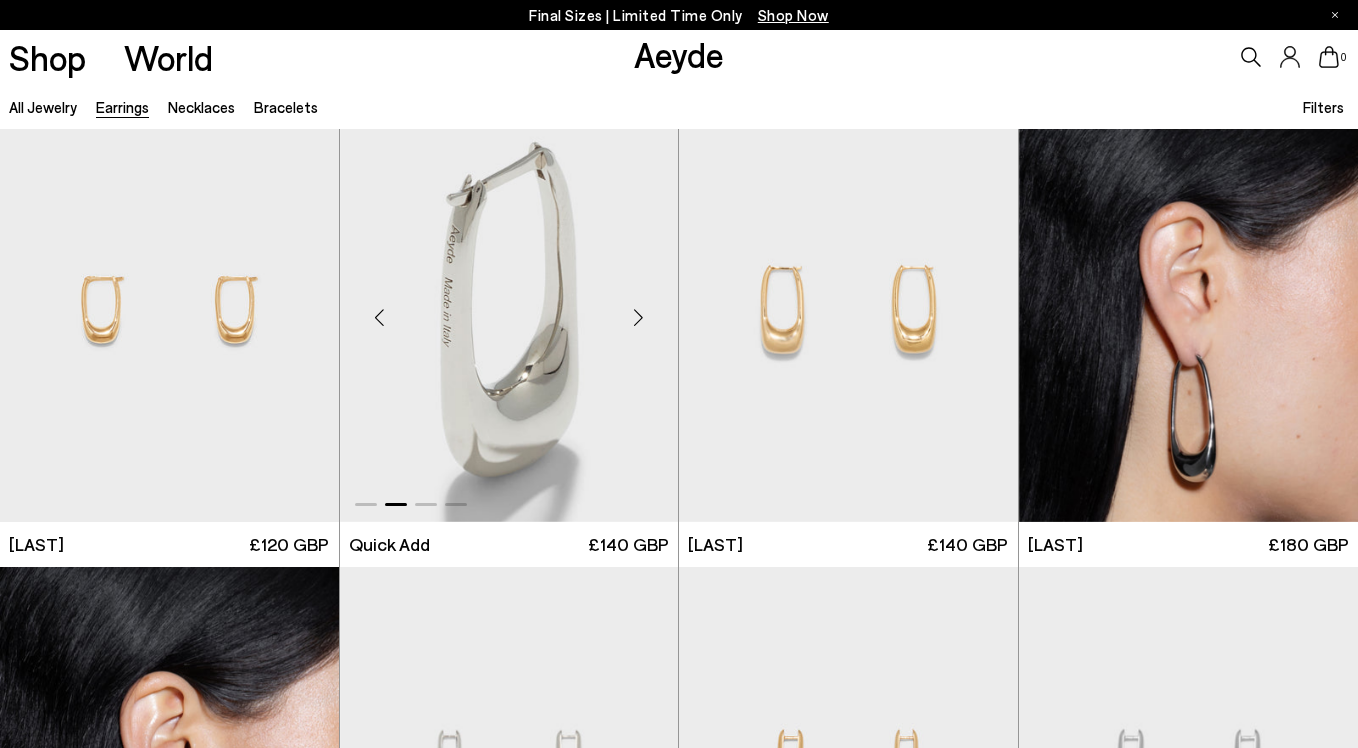 click at bounding box center [638, 317] 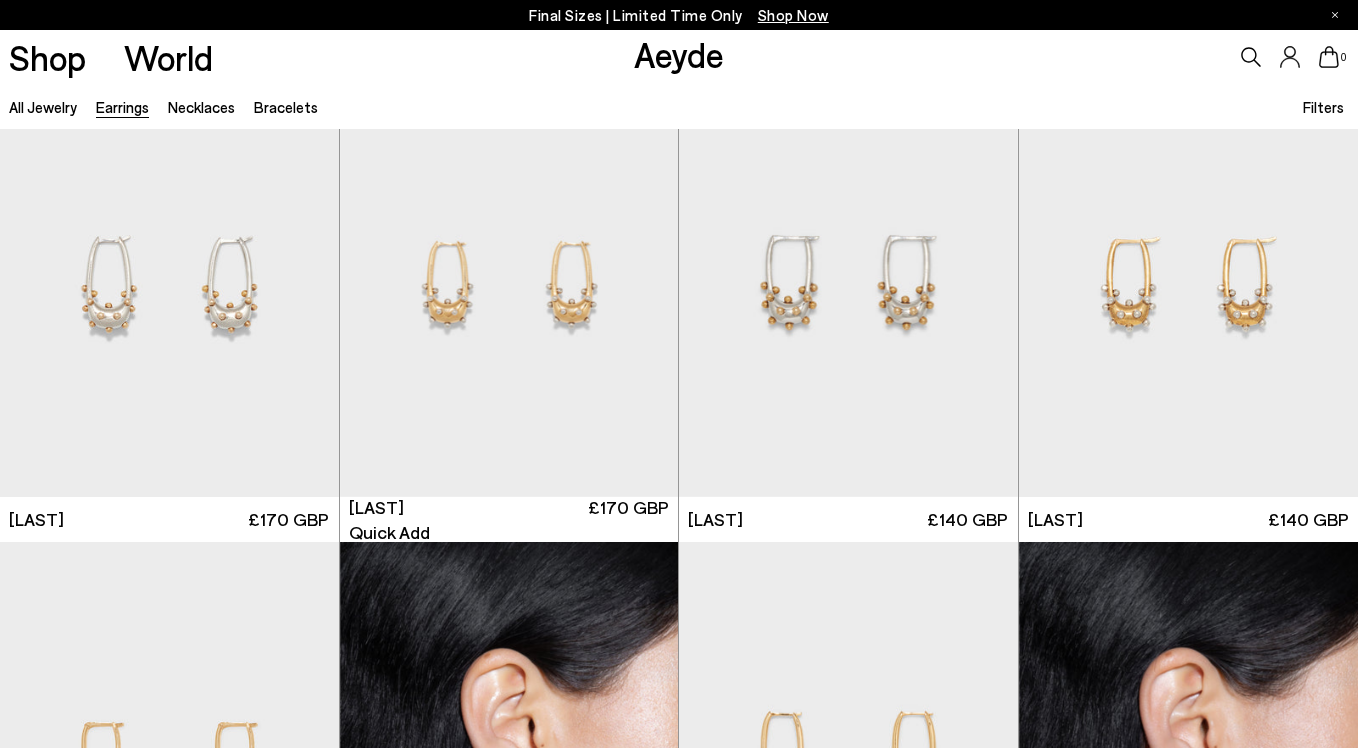 scroll, scrollTop: 2395, scrollLeft: 0, axis: vertical 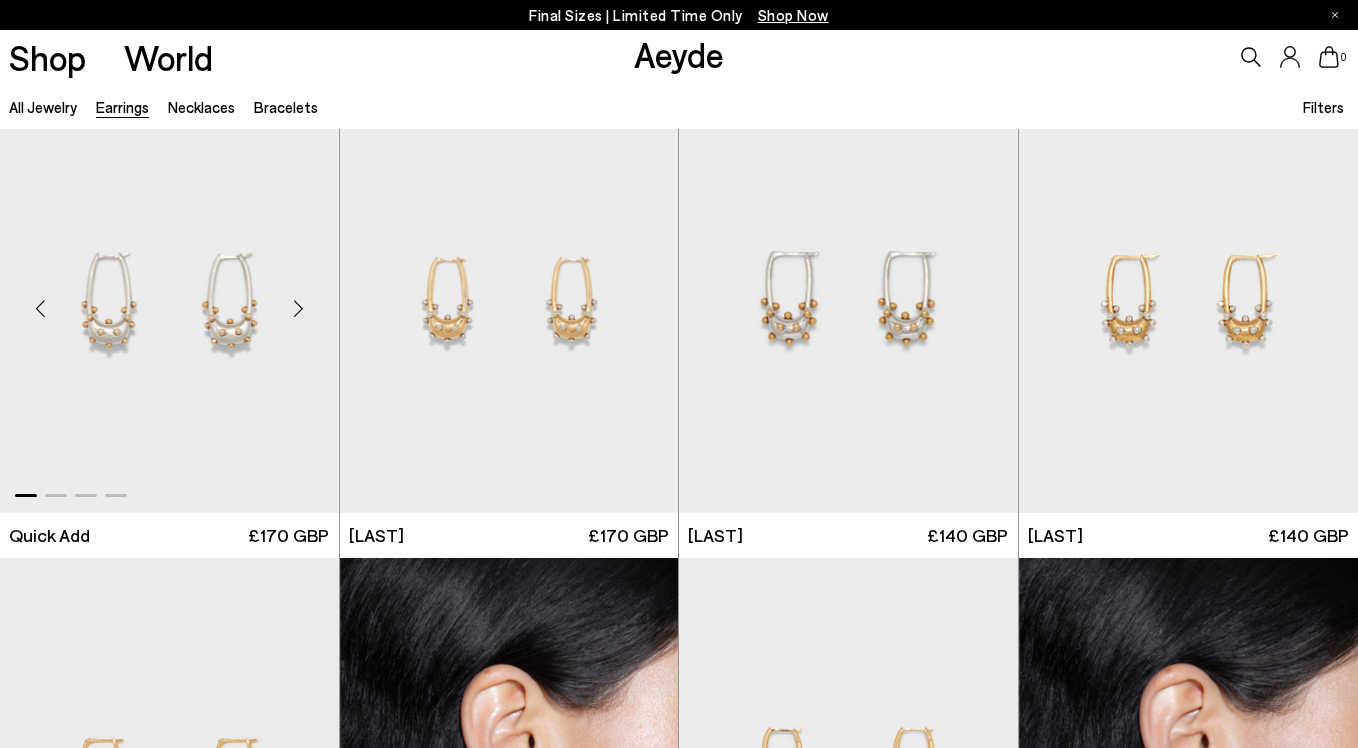 click at bounding box center (299, 309) 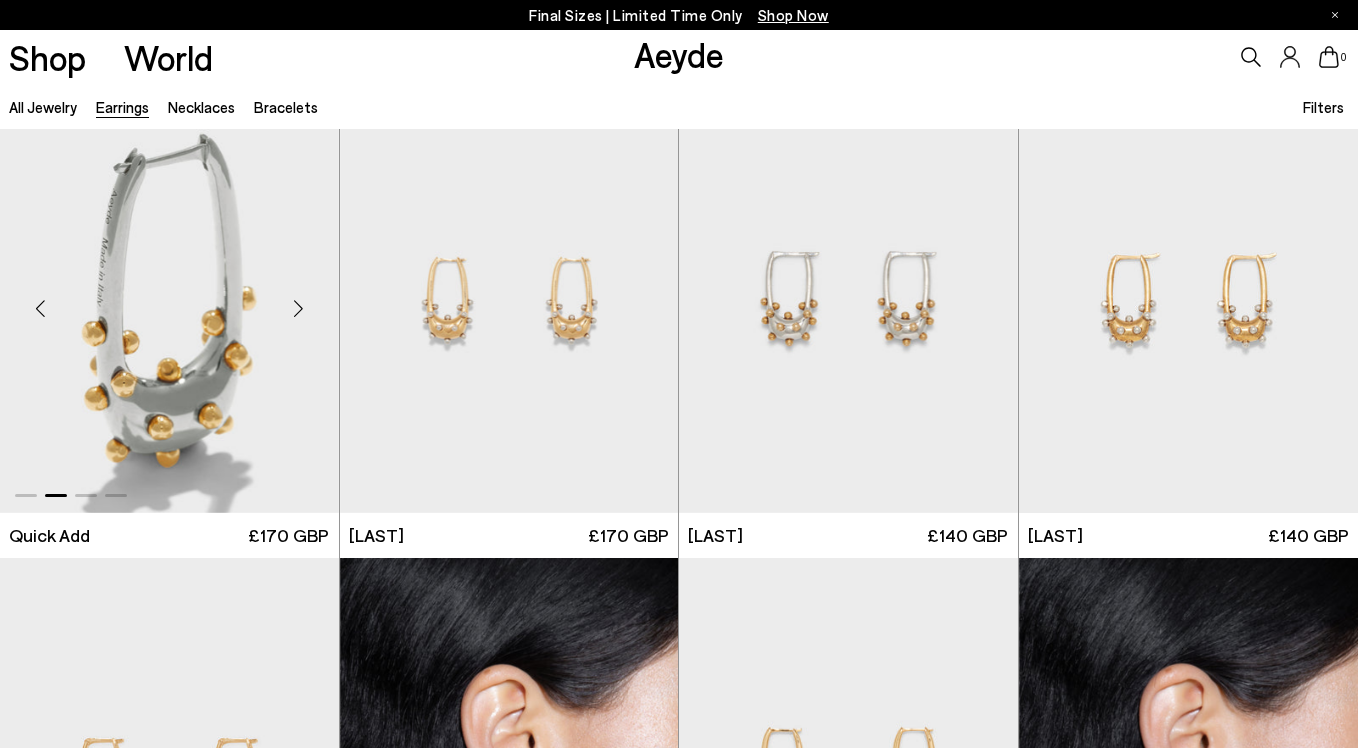 click at bounding box center [299, 309] 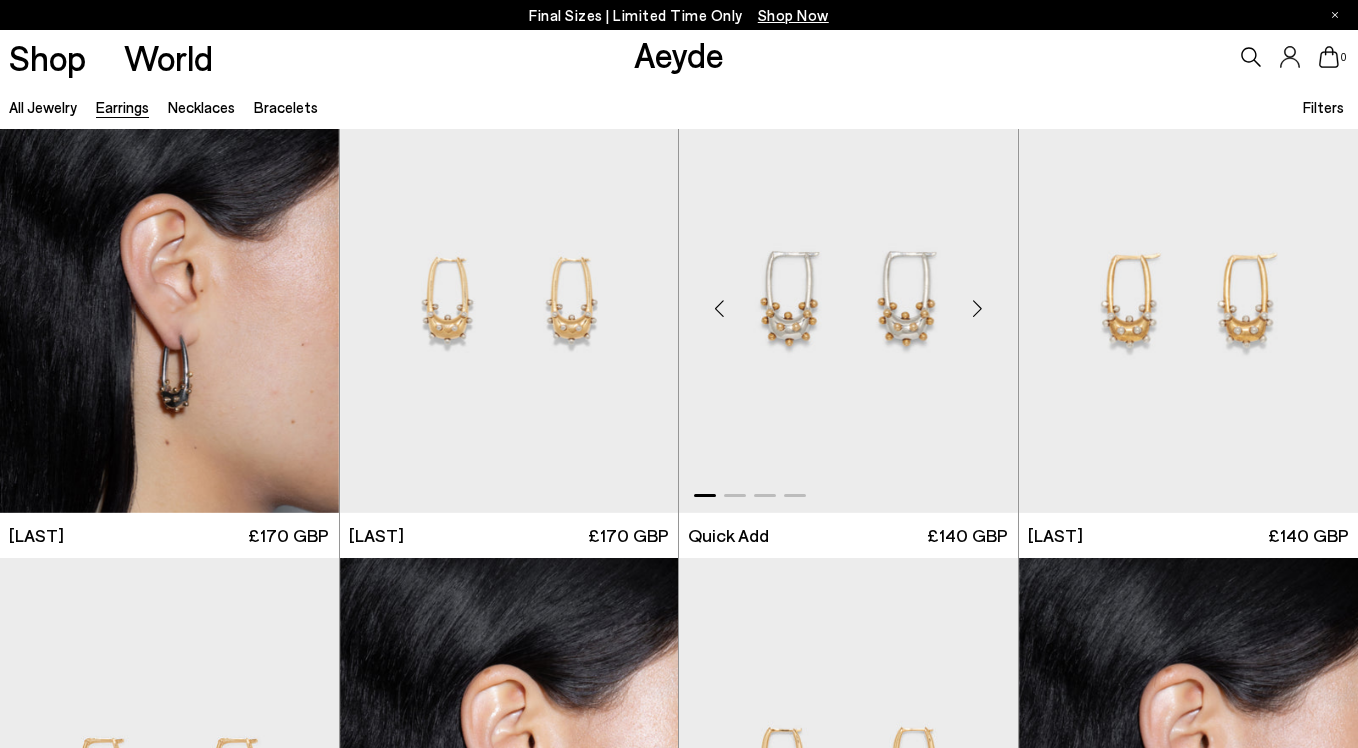 click at bounding box center (978, 309) 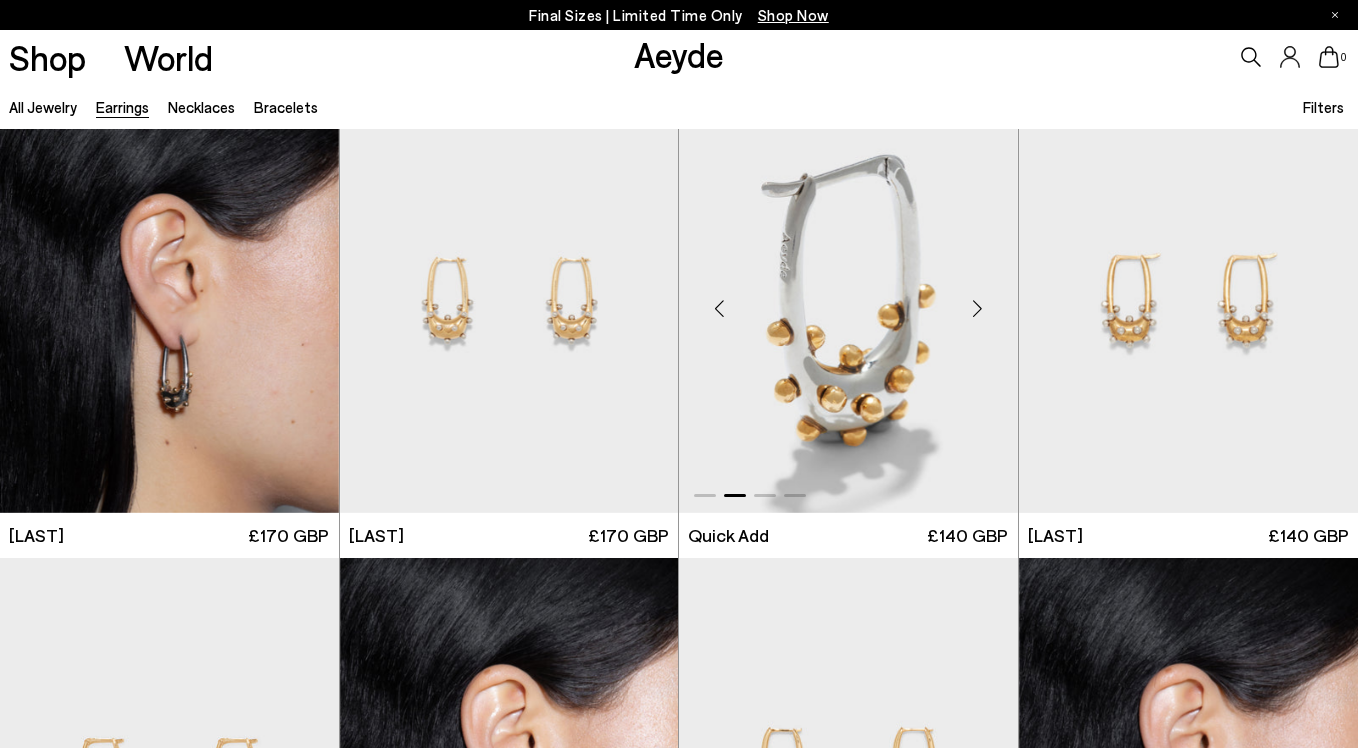 click at bounding box center [978, 309] 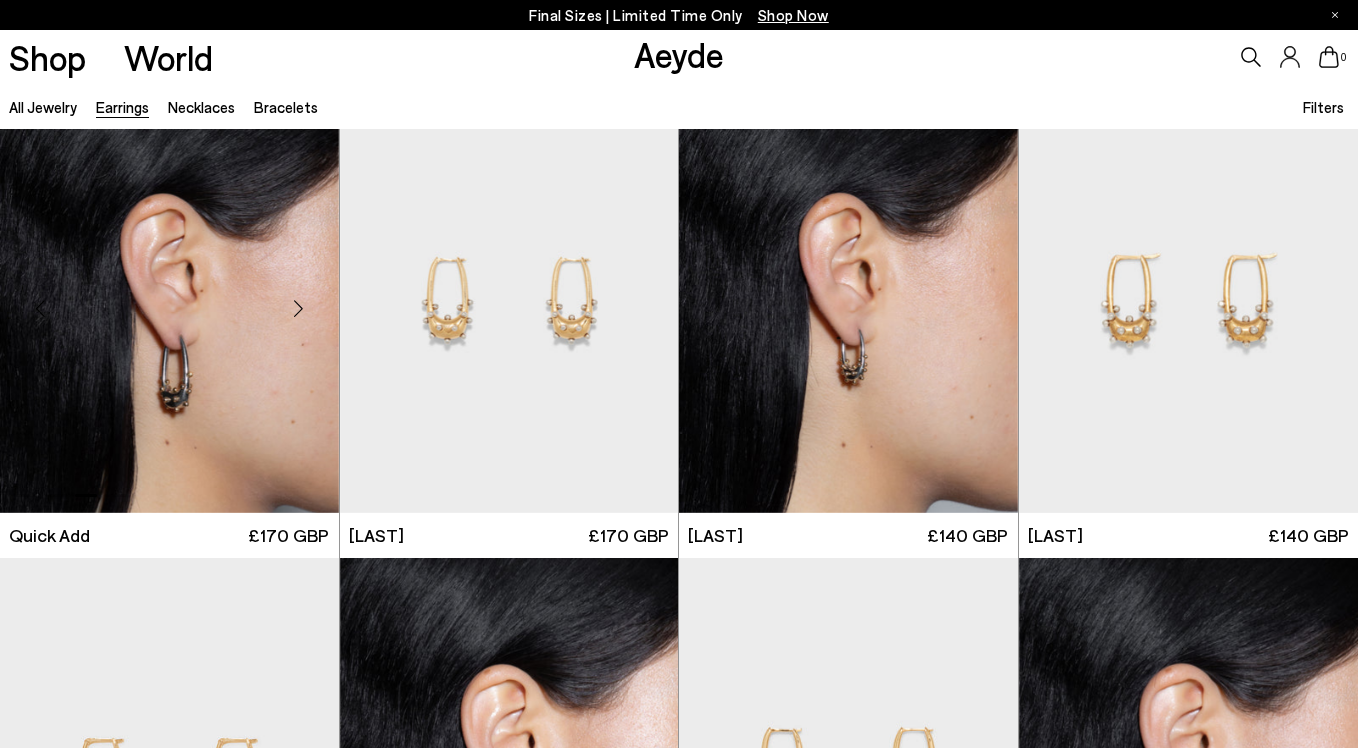 click at bounding box center (169, 301) 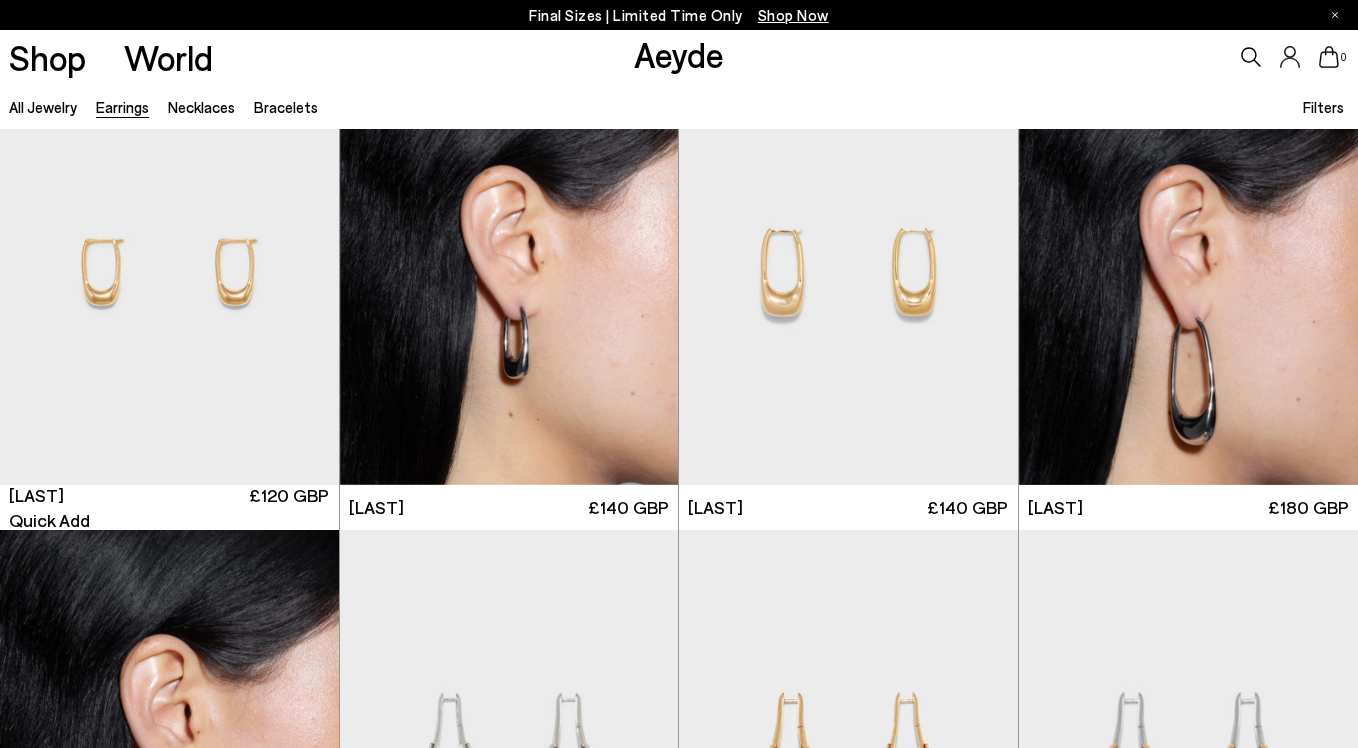scroll, scrollTop: 2913, scrollLeft: 0, axis: vertical 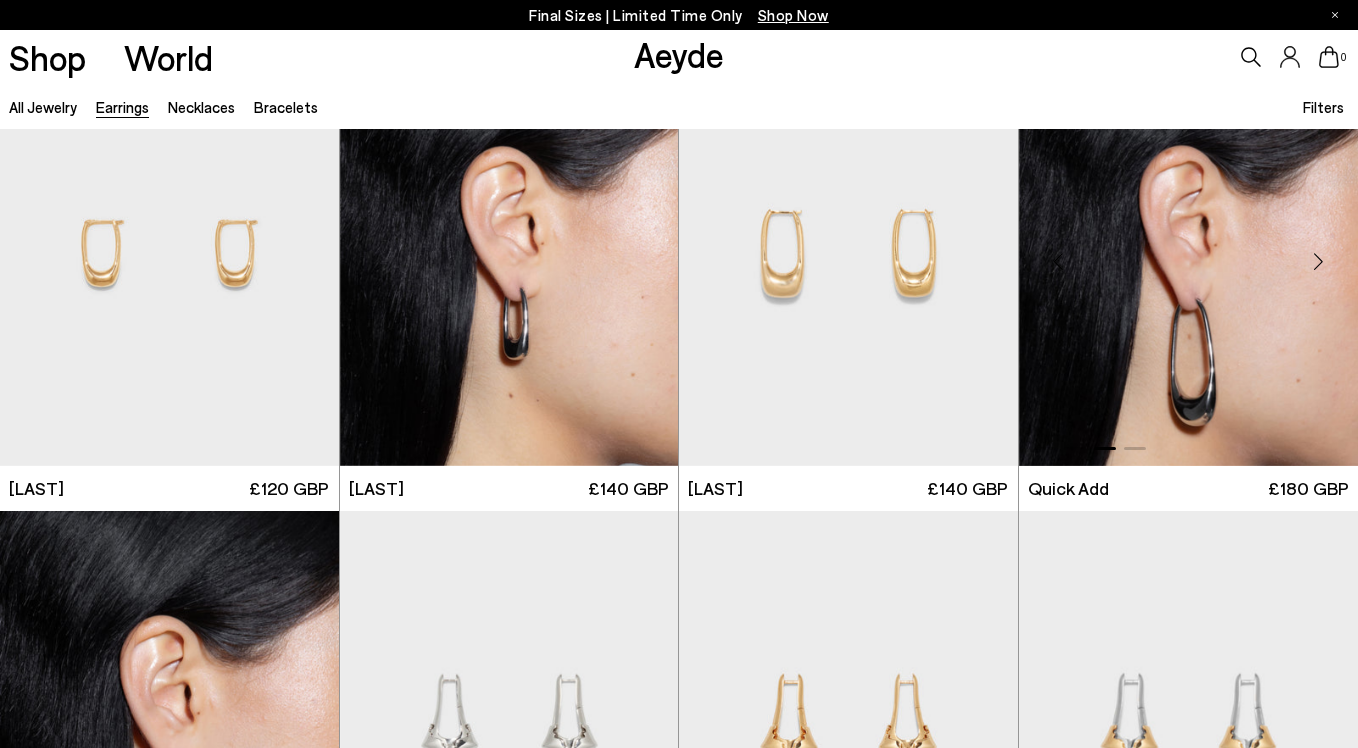 click at bounding box center [1189, 253] 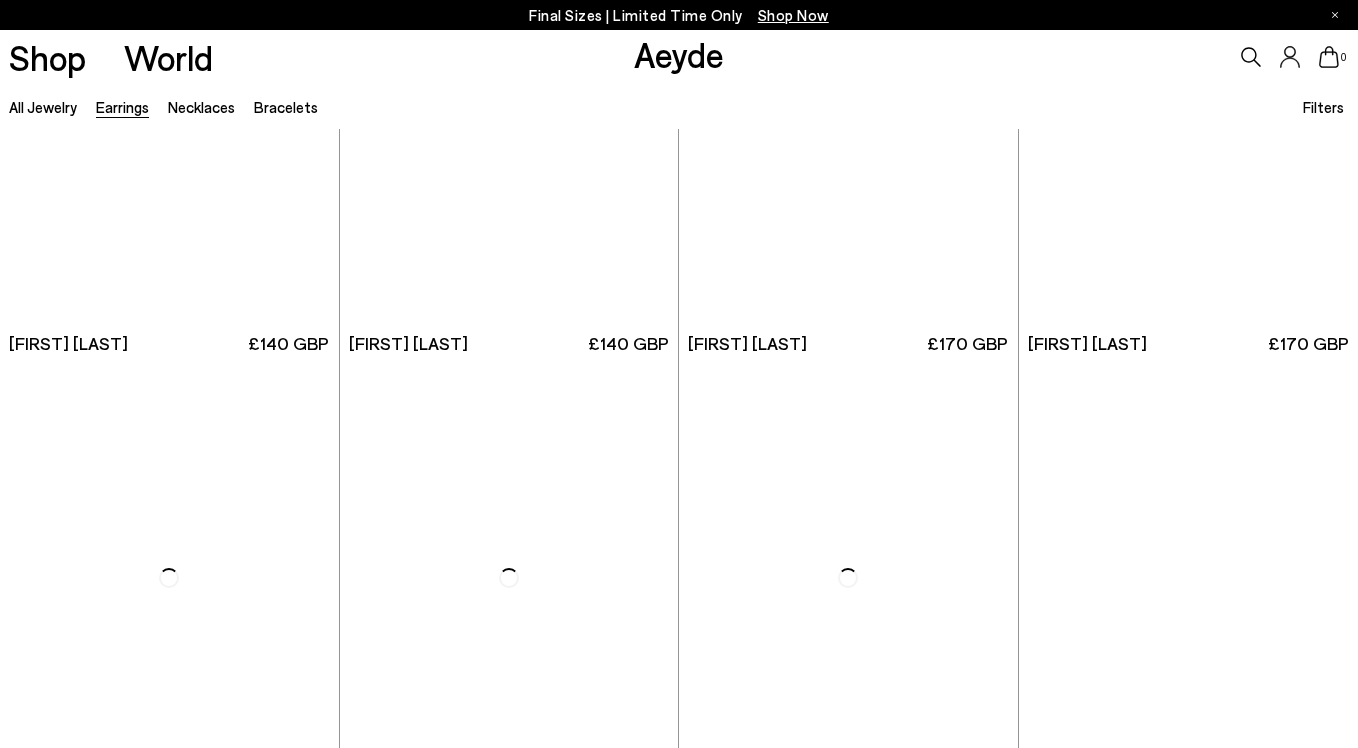 scroll, scrollTop: 6526, scrollLeft: 0, axis: vertical 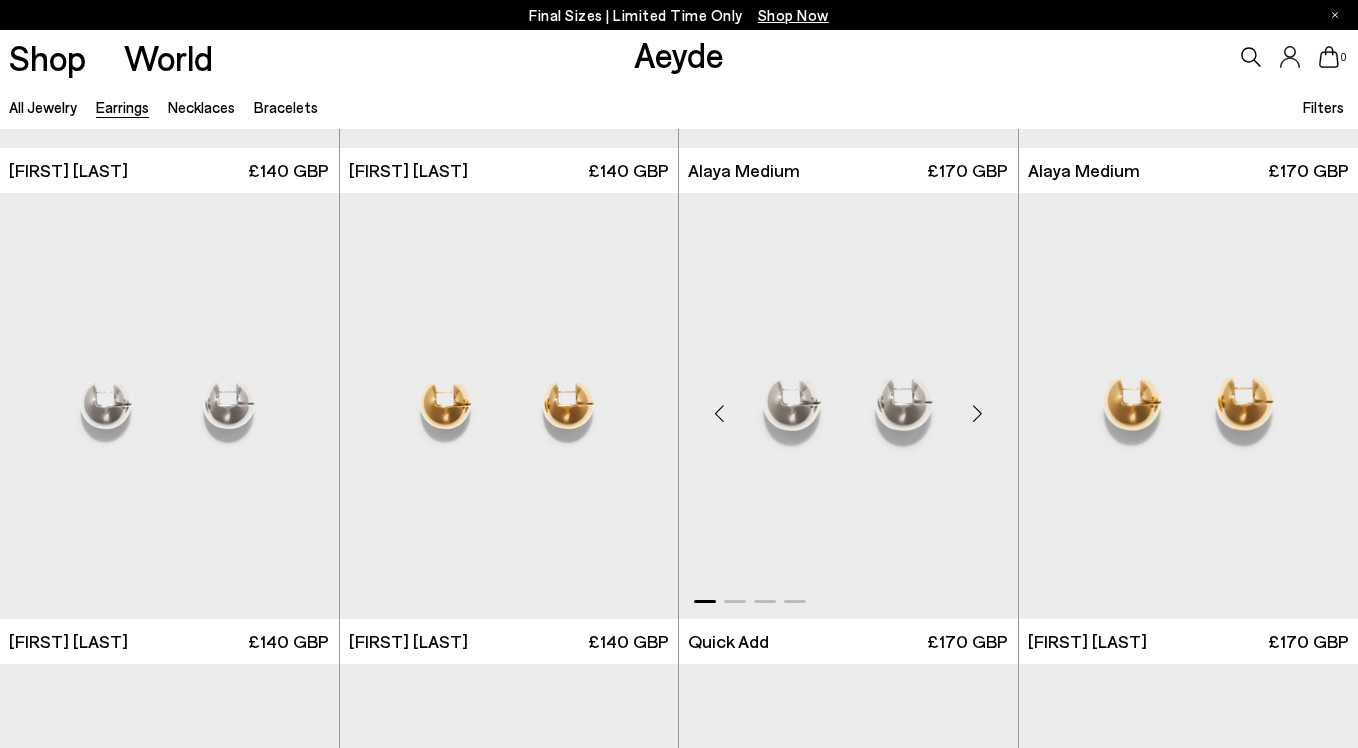 click at bounding box center [978, 414] 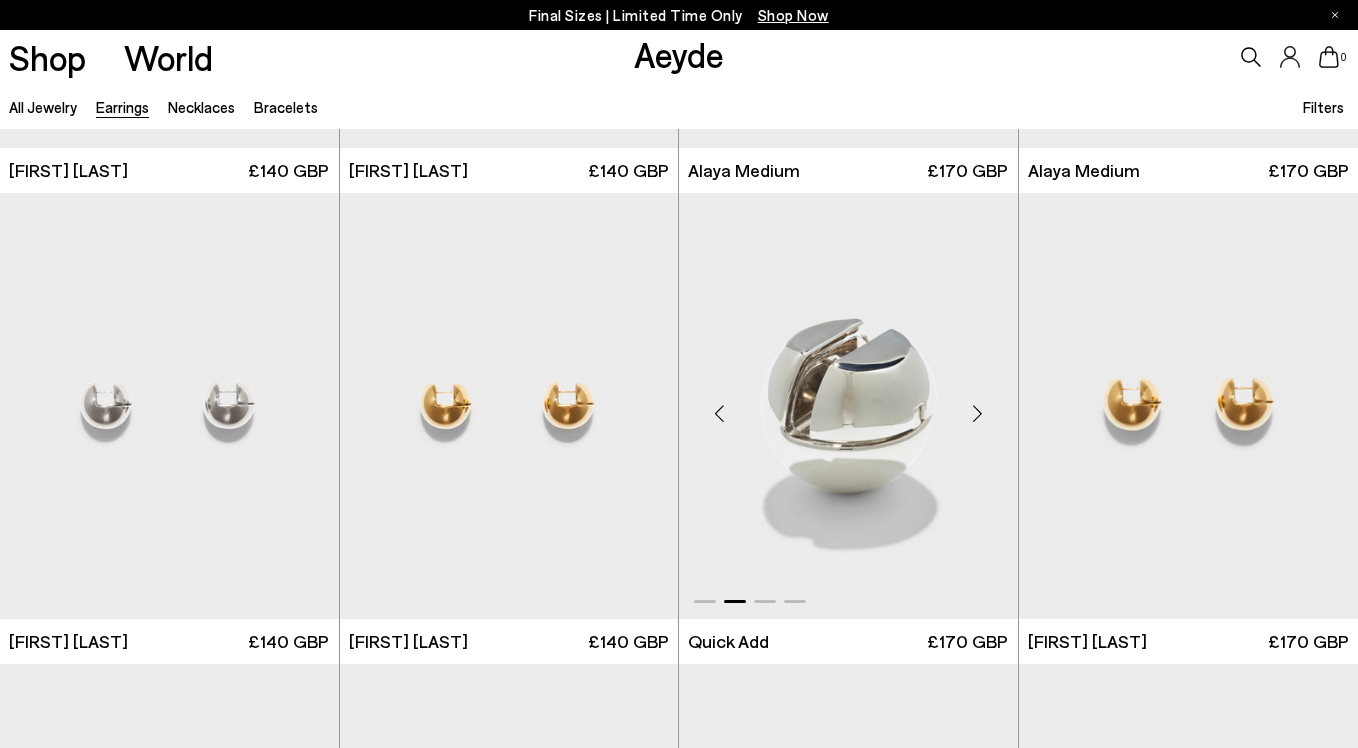 click at bounding box center [978, 414] 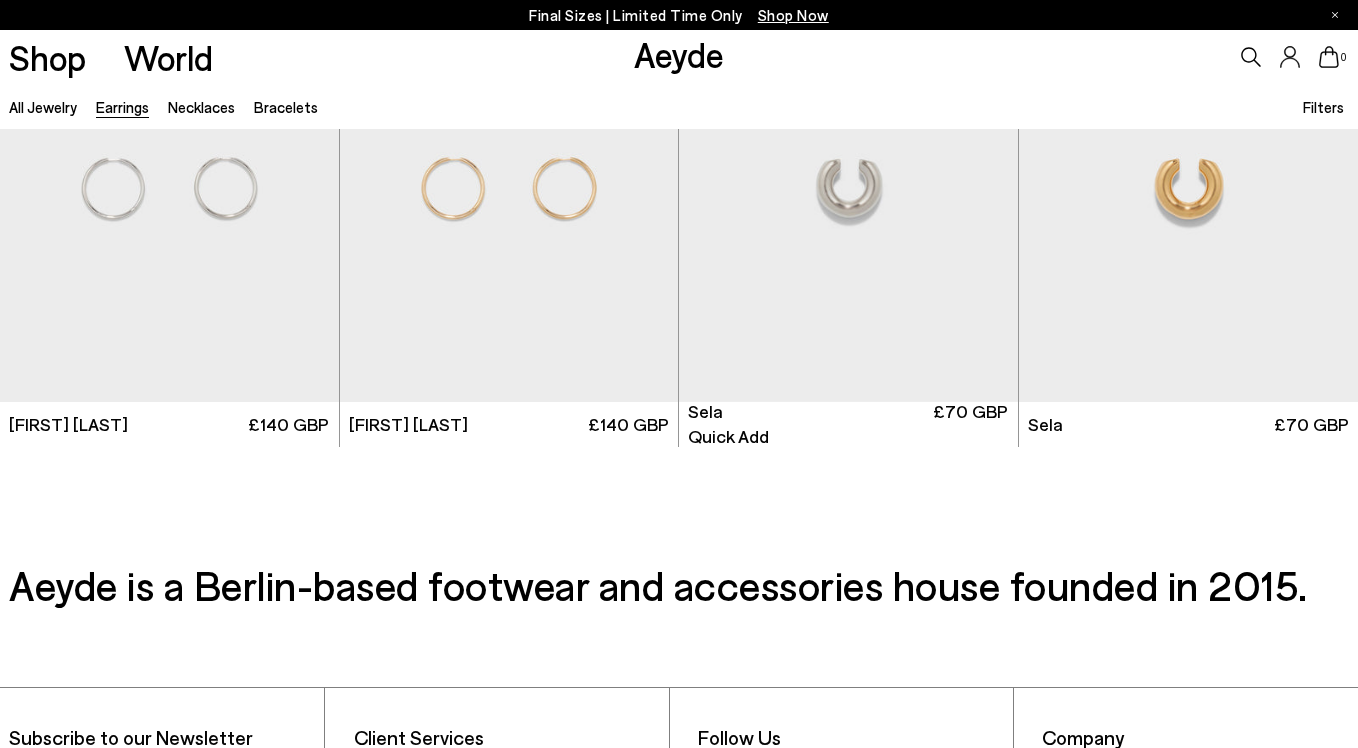 scroll, scrollTop: 8125, scrollLeft: 0, axis: vertical 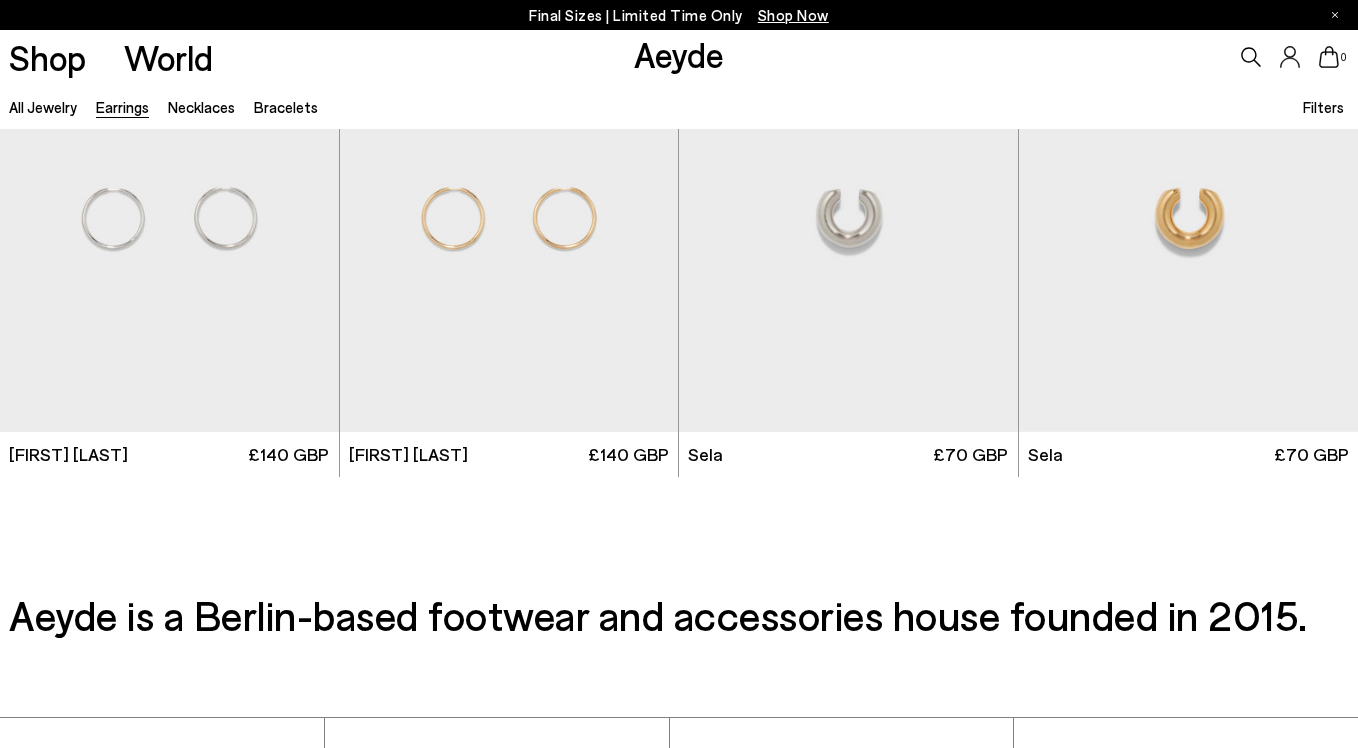 click on "Shop Now" at bounding box center [793, 15] 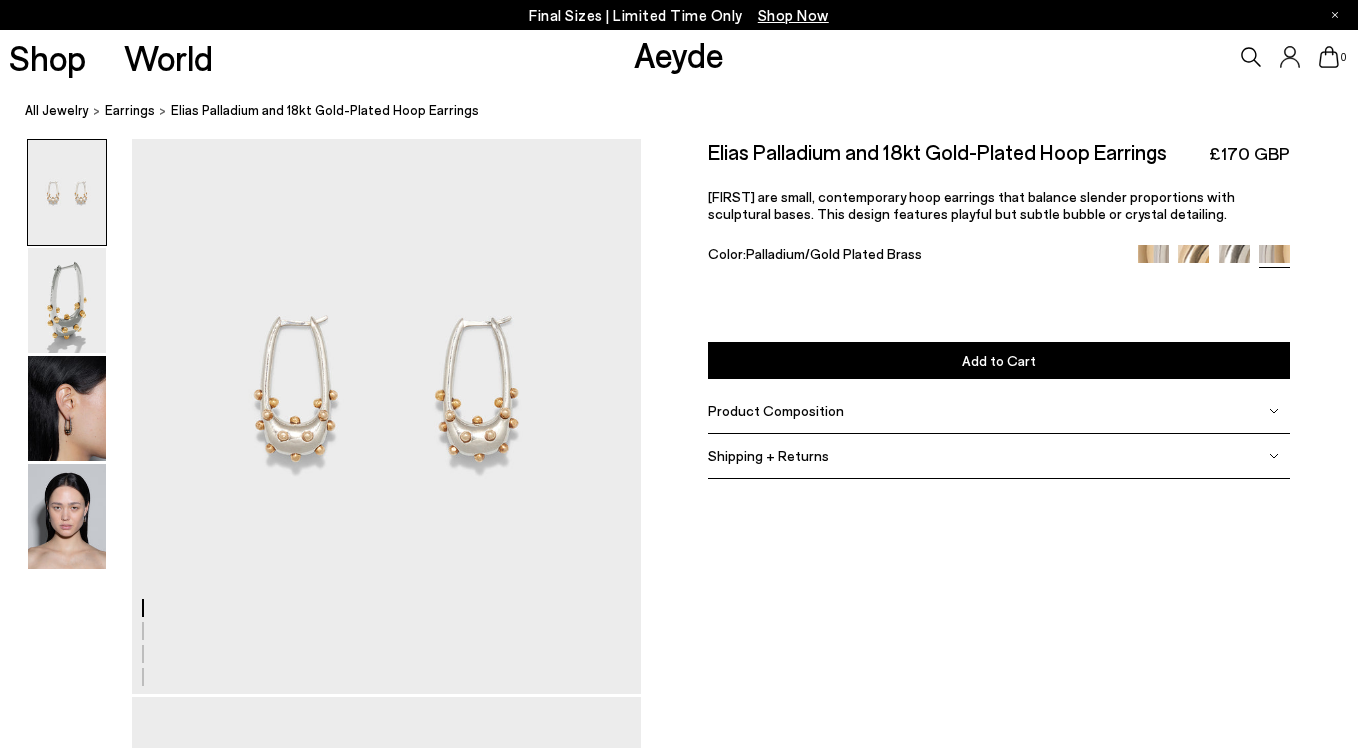 scroll, scrollTop: 0, scrollLeft: 0, axis: both 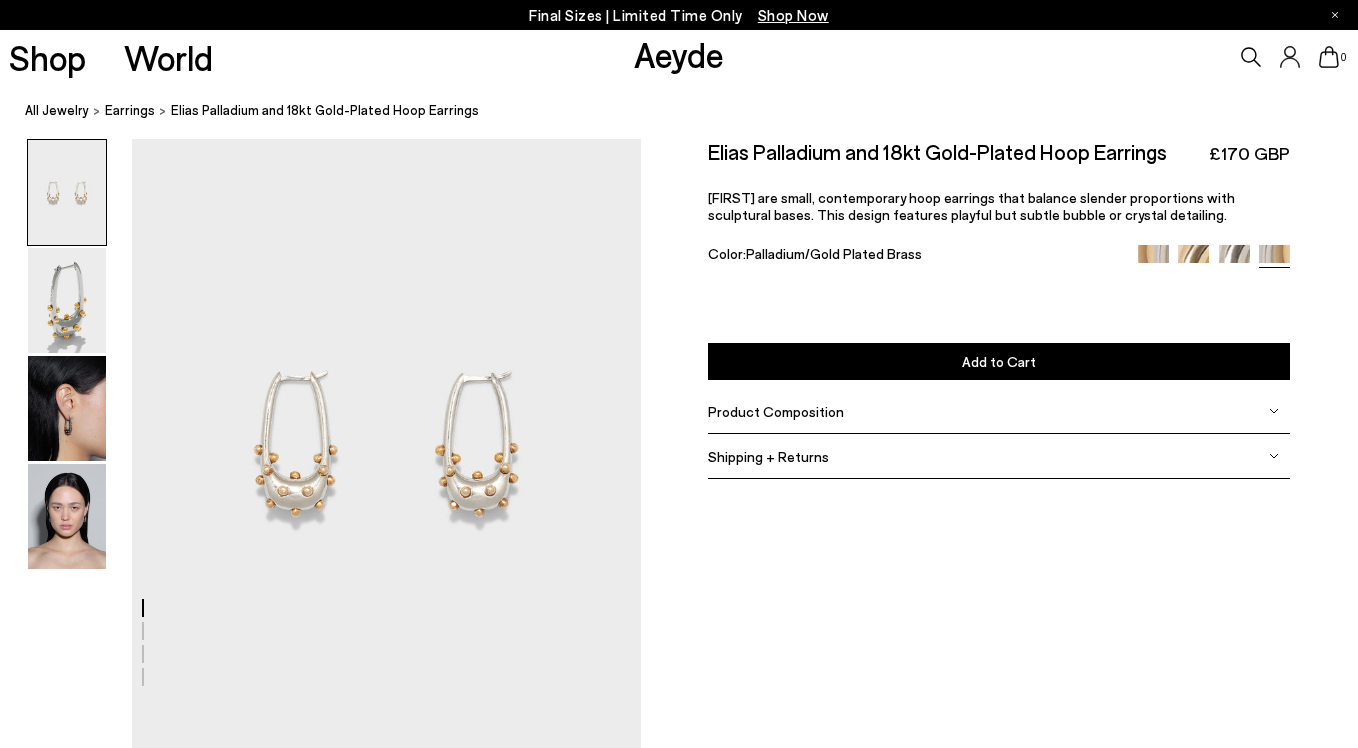 click on "Product Composition" at bounding box center [776, 411] 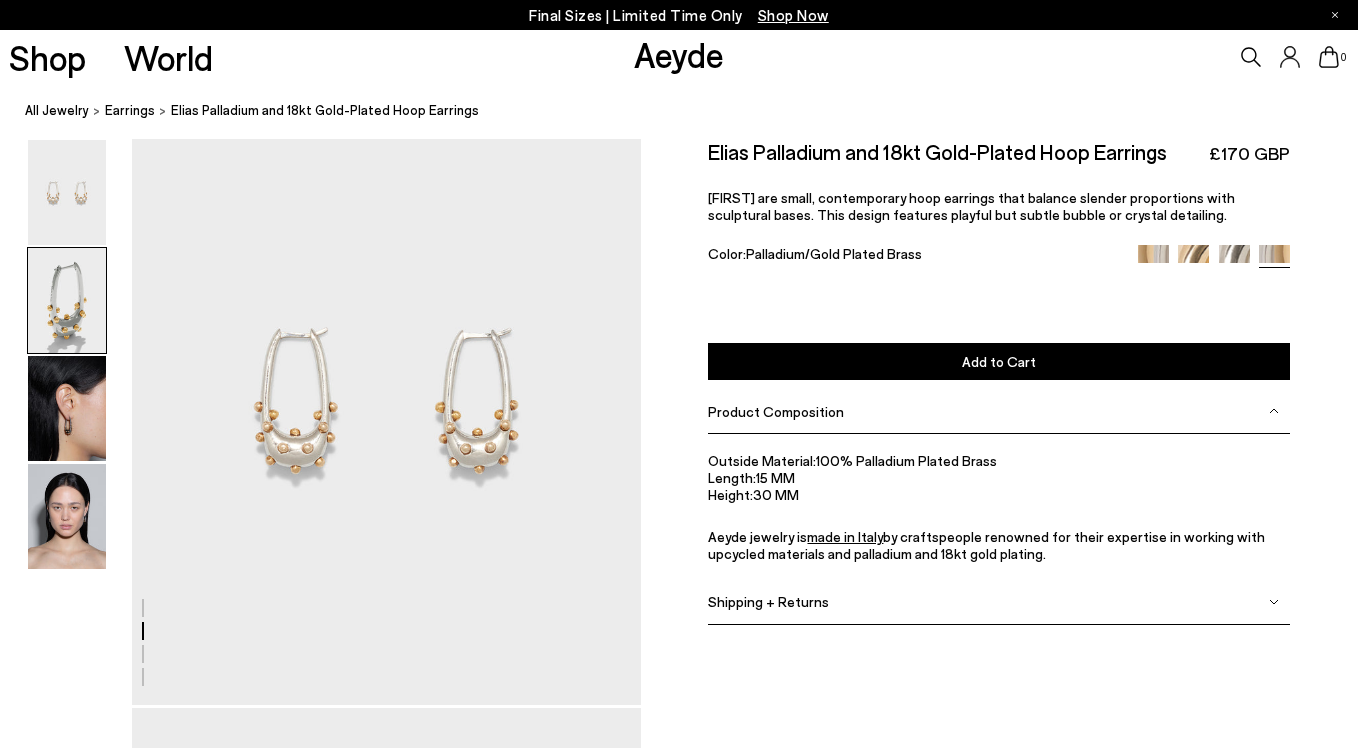 scroll, scrollTop: 0, scrollLeft: 0, axis: both 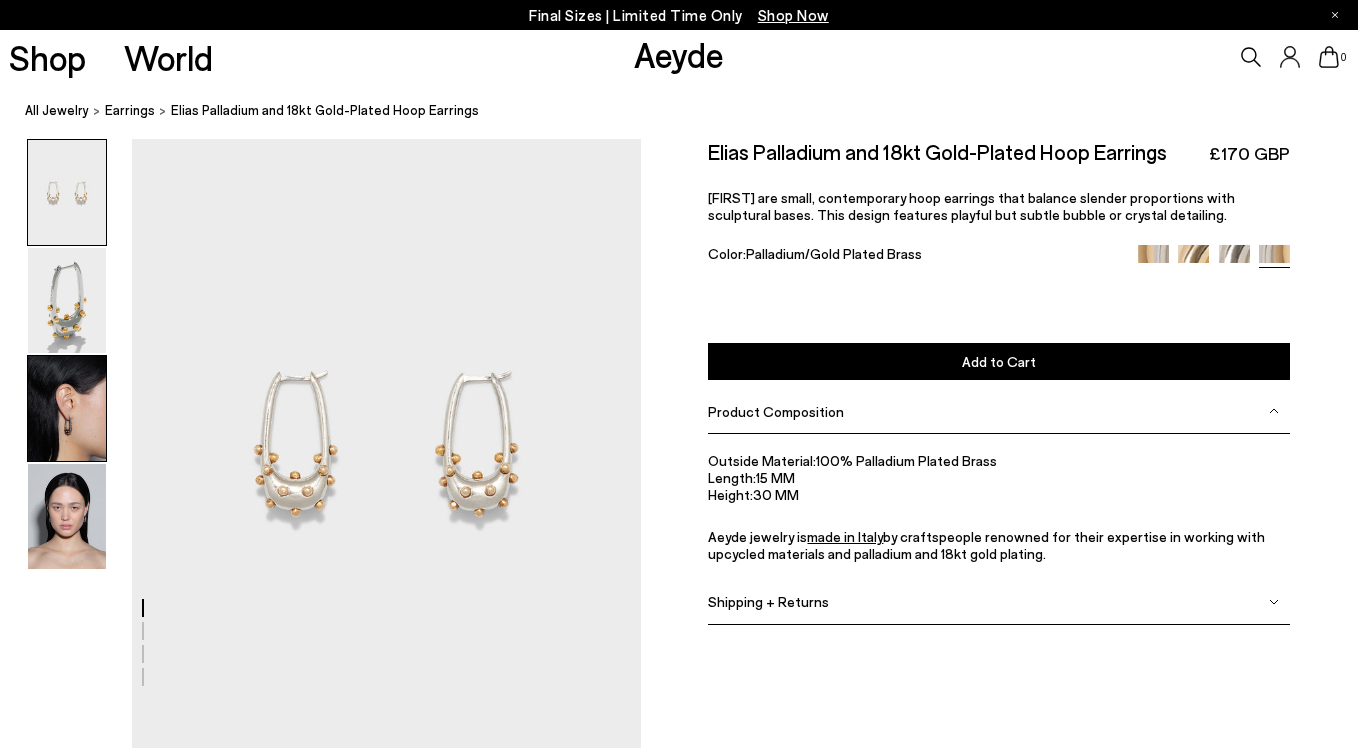 click at bounding box center [67, 408] 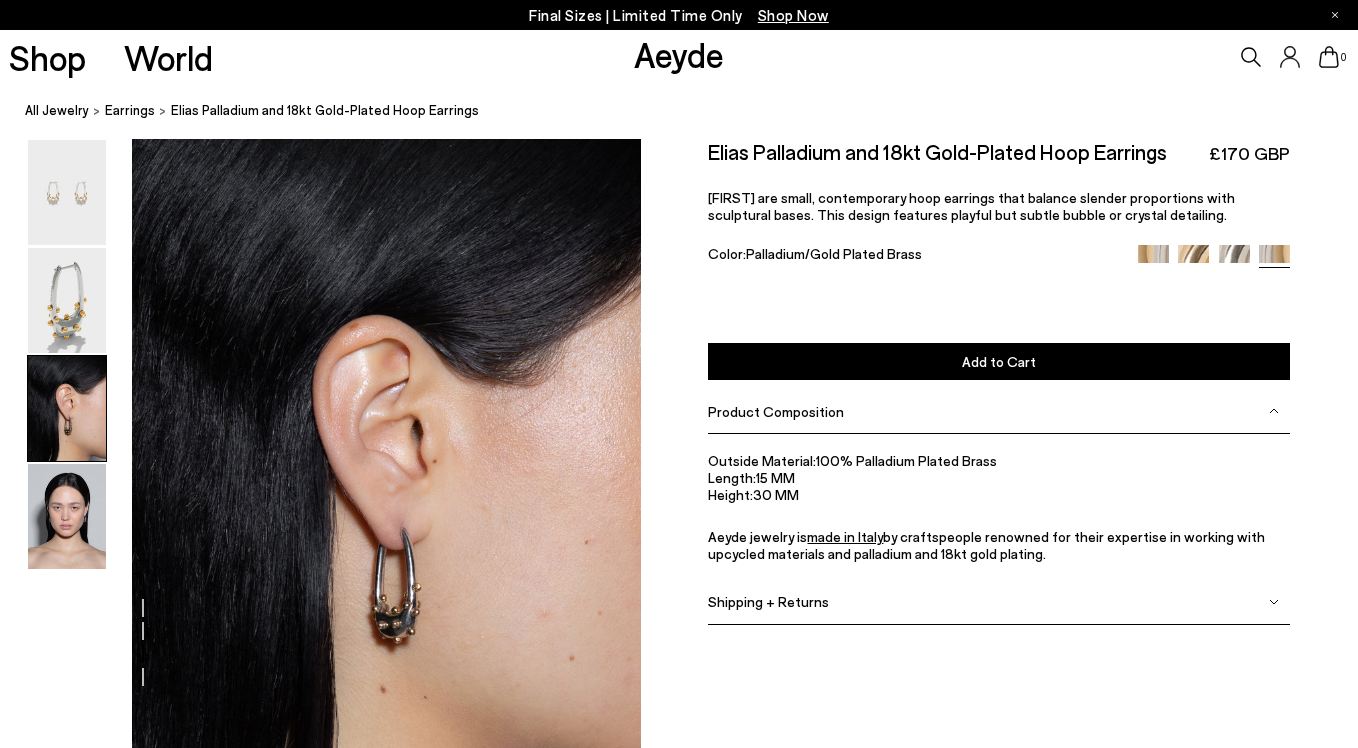scroll, scrollTop: 1271, scrollLeft: 0, axis: vertical 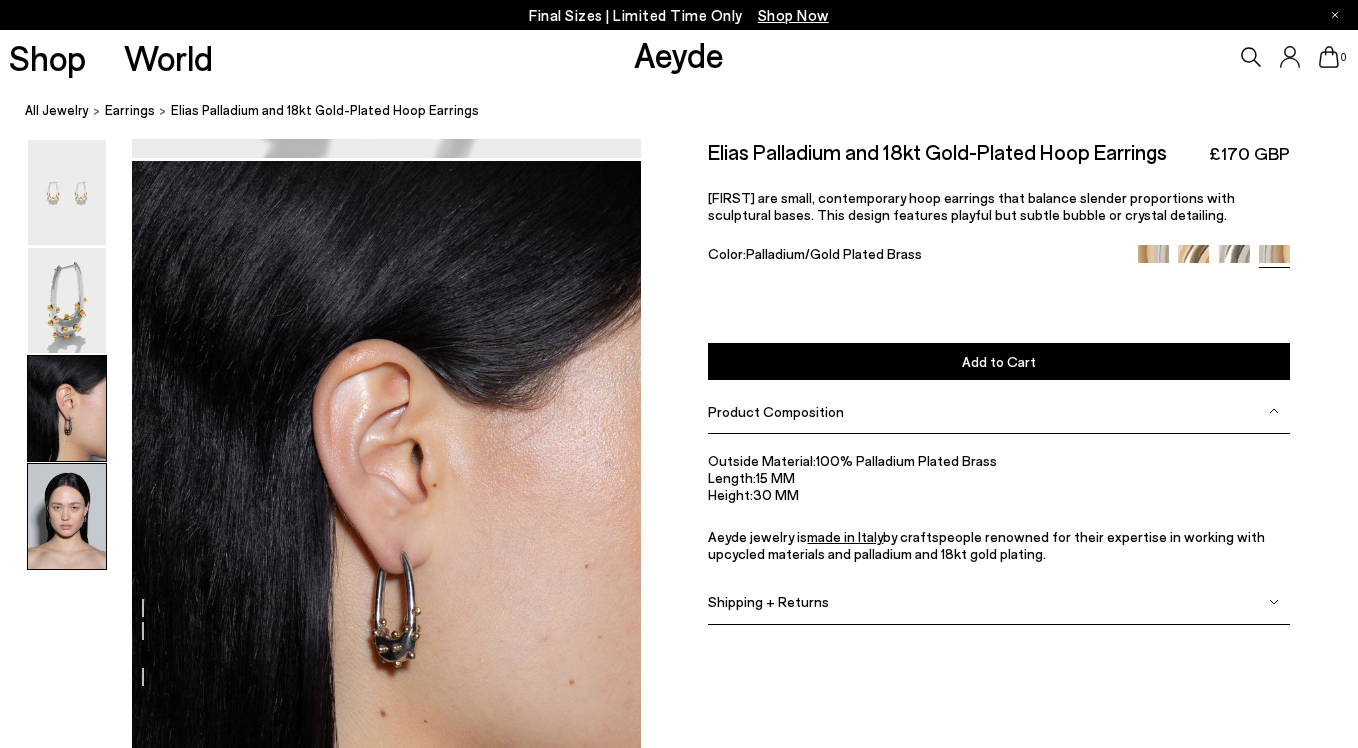 click at bounding box center (67, 516) 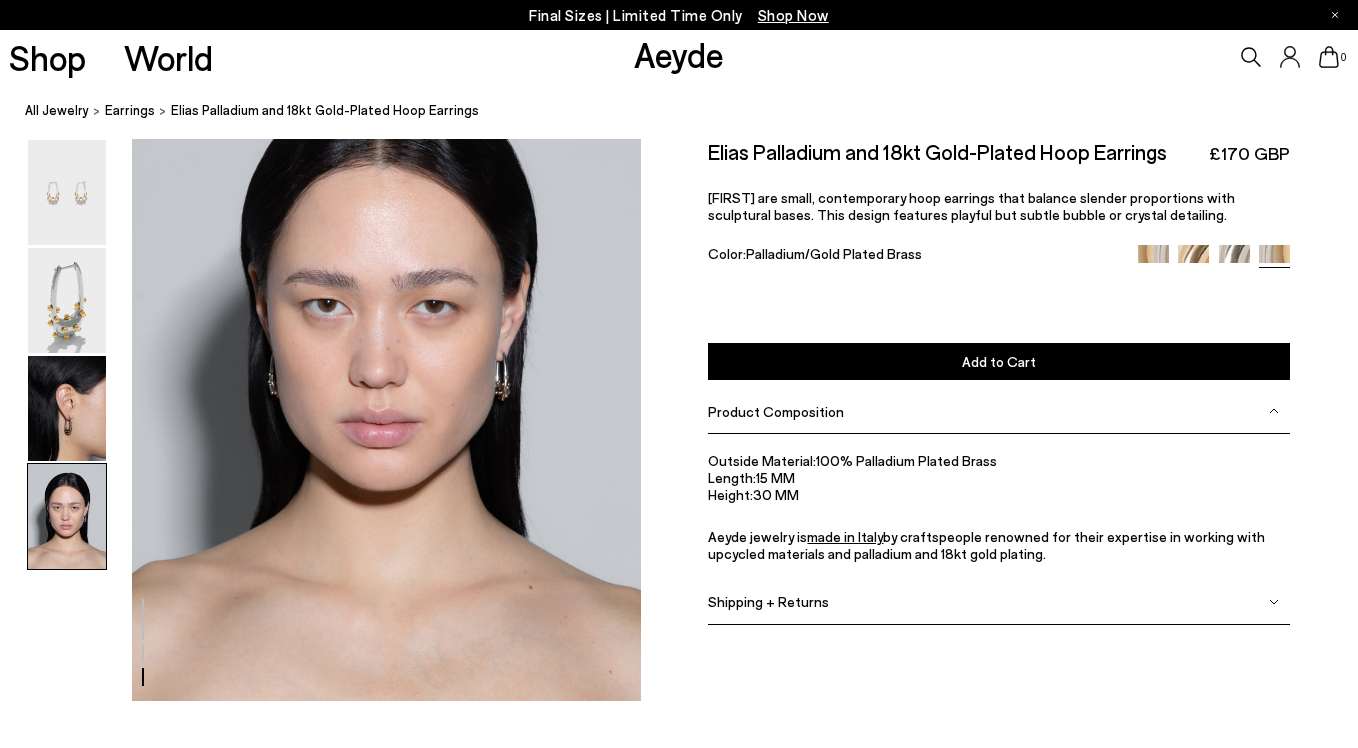 scroll, scrollTop: 2113, scrollLeft: 0, axis: vertical 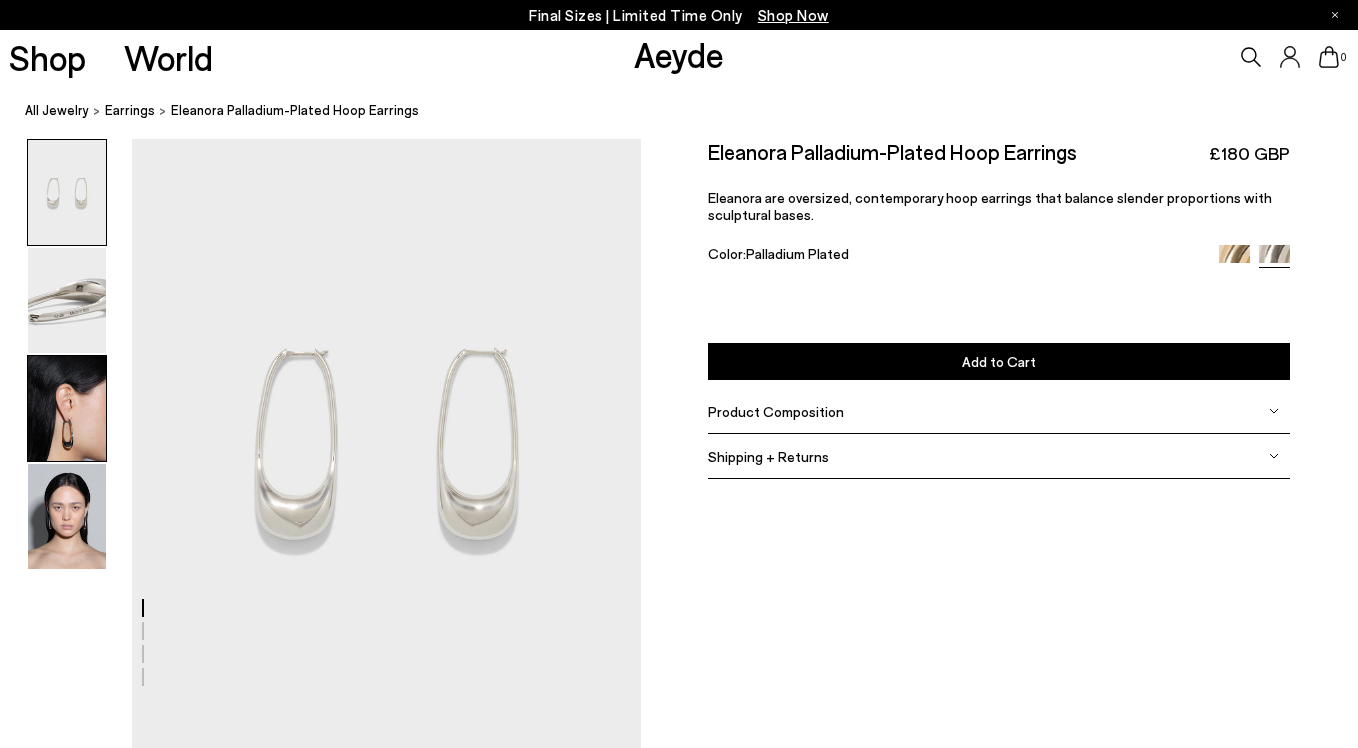 click at bounding box center [67, 408] 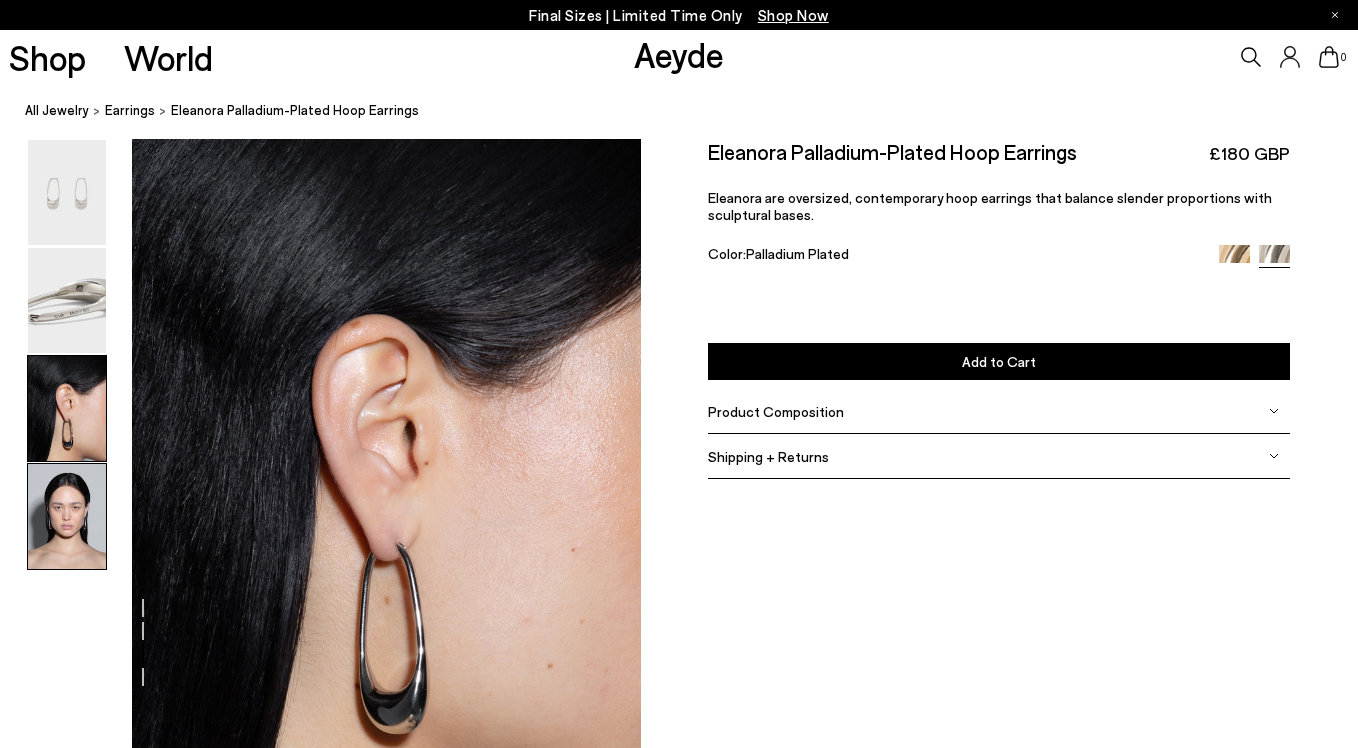 click at bounding box center (67, 516) 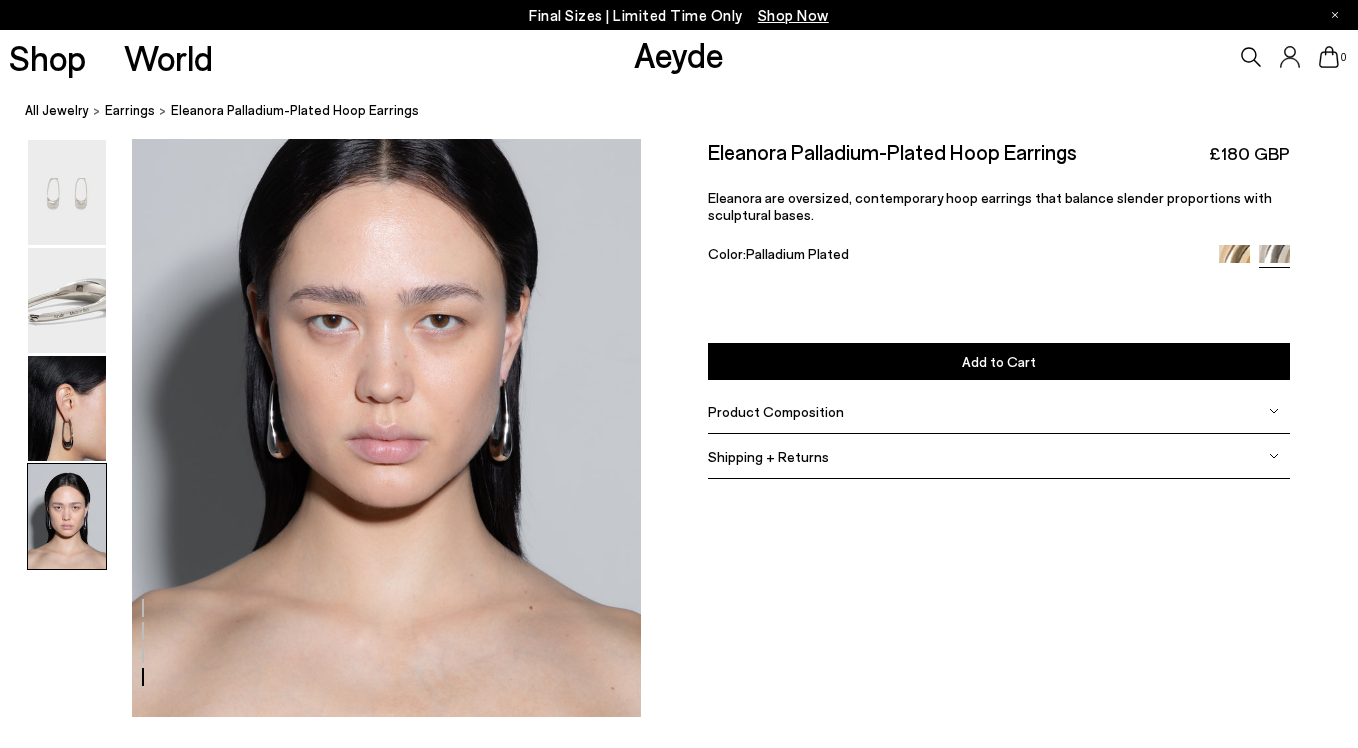 scroll, scrollTop: 2042, scrollLeft: 0, axis: vertical 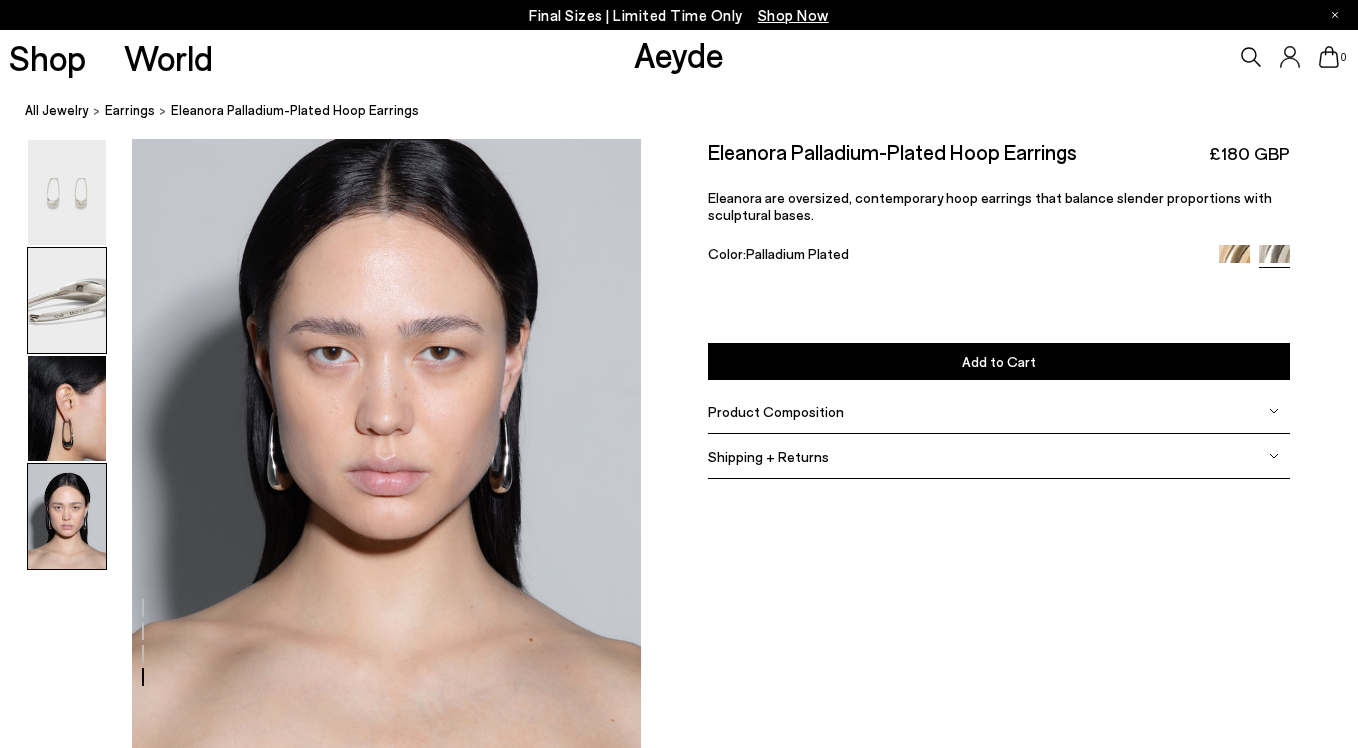 click at bounding box center [67, 300] 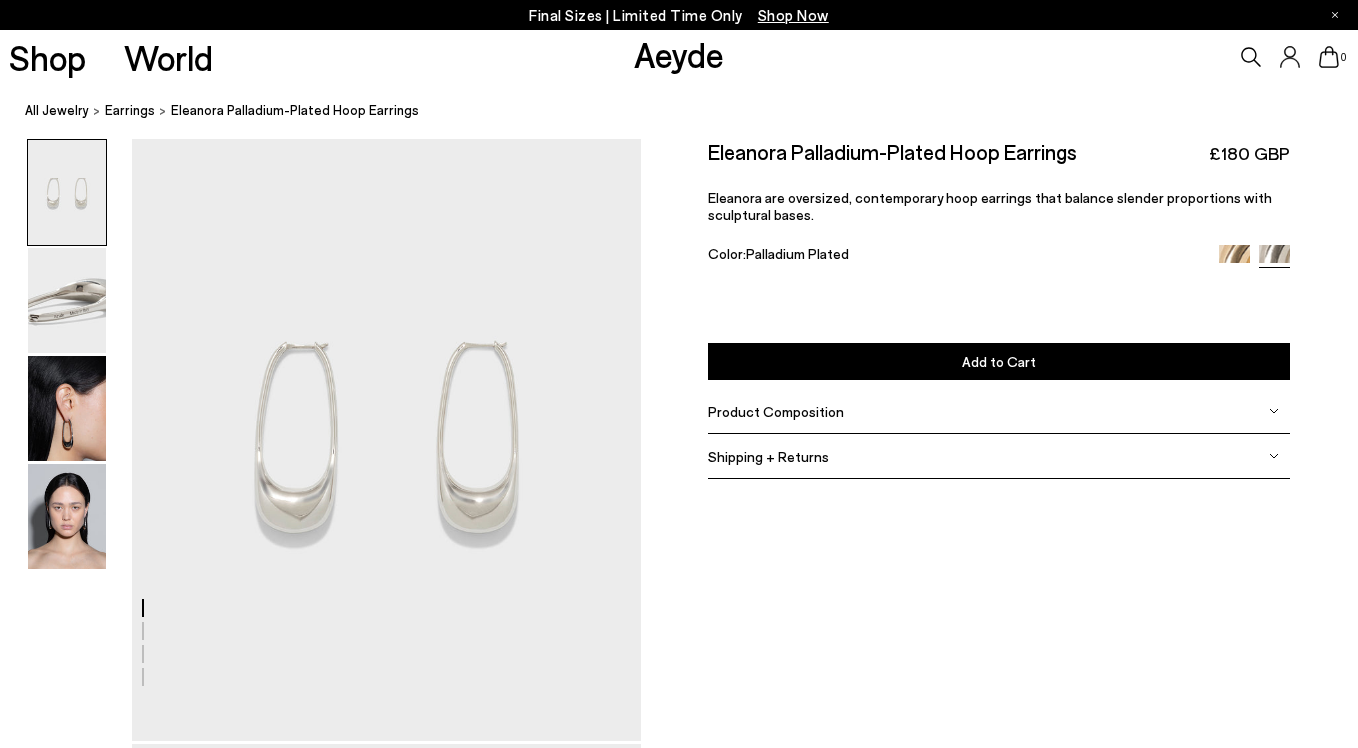 scroll, scrollTop: 0, scrollLeft: 0, axis: both 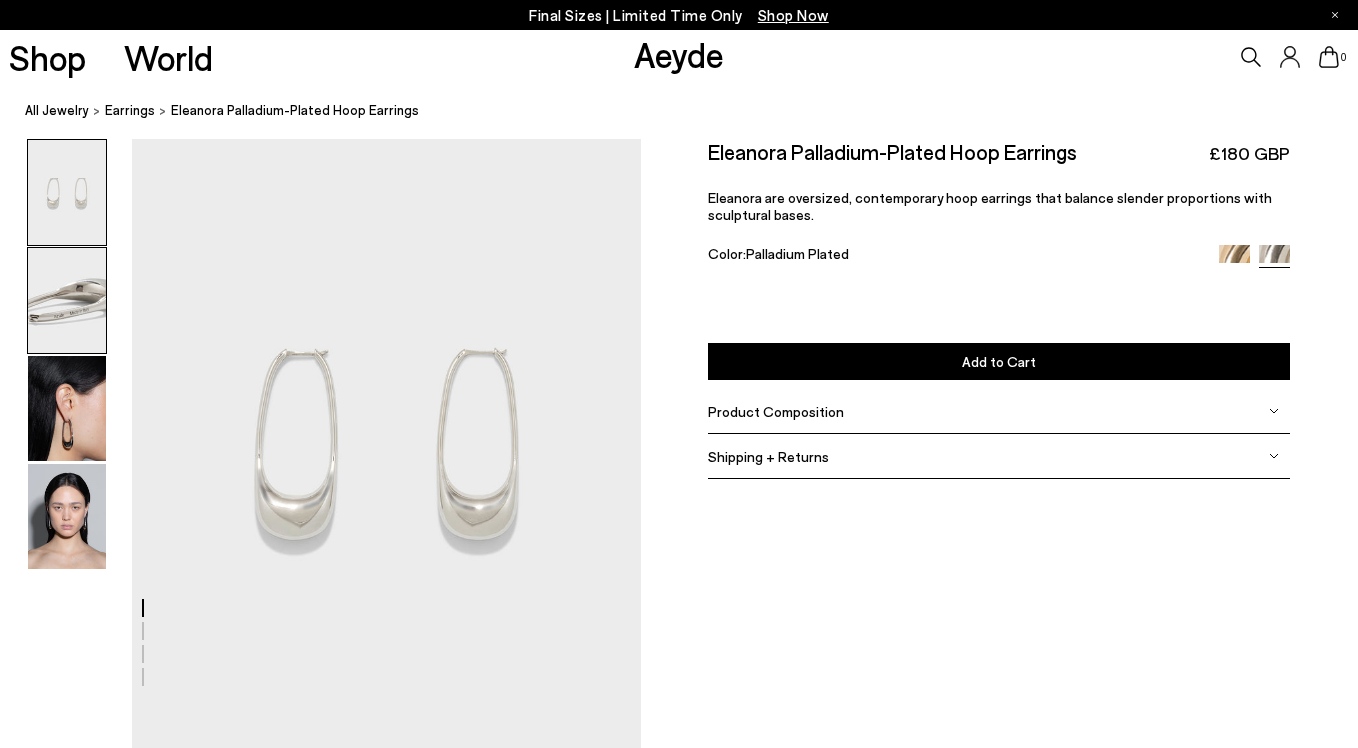 click at bounding box center (67, 300) 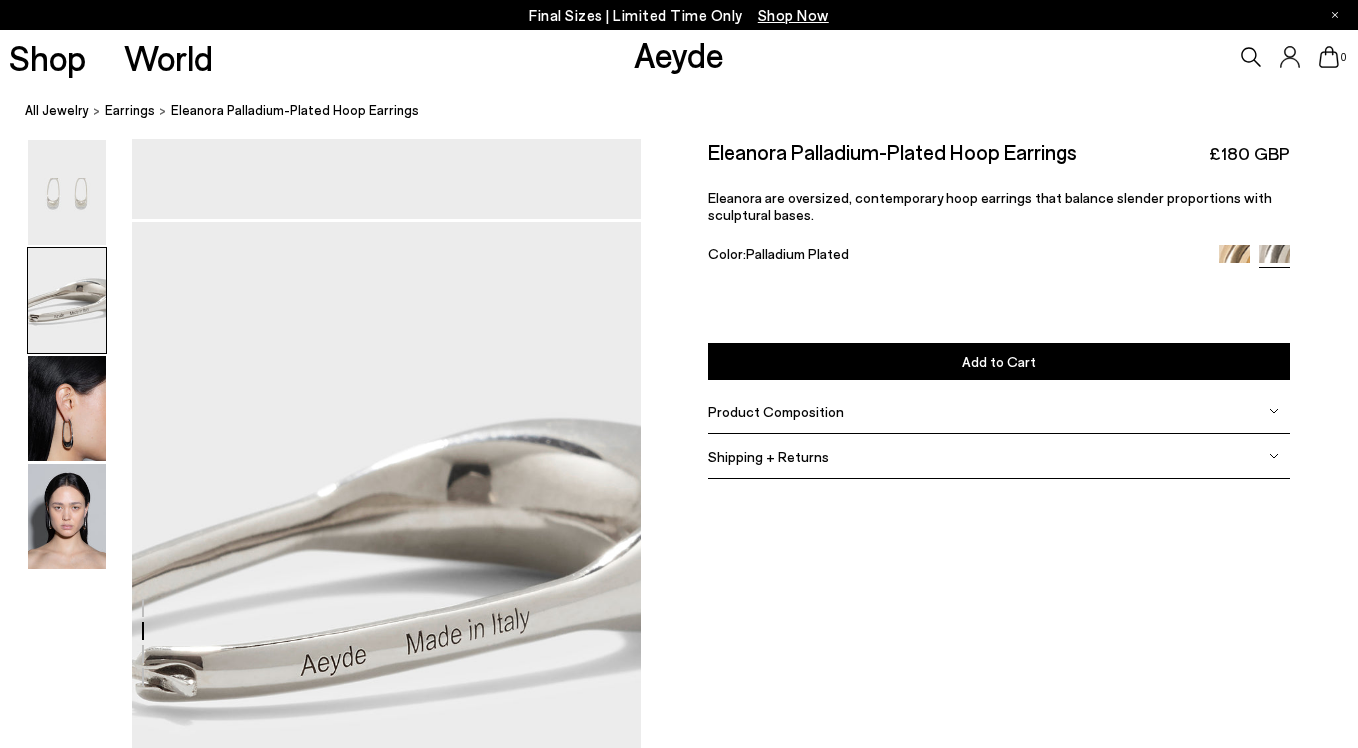 scroll, scrollTop: 614, scrollLeft: 0, axis: vertical 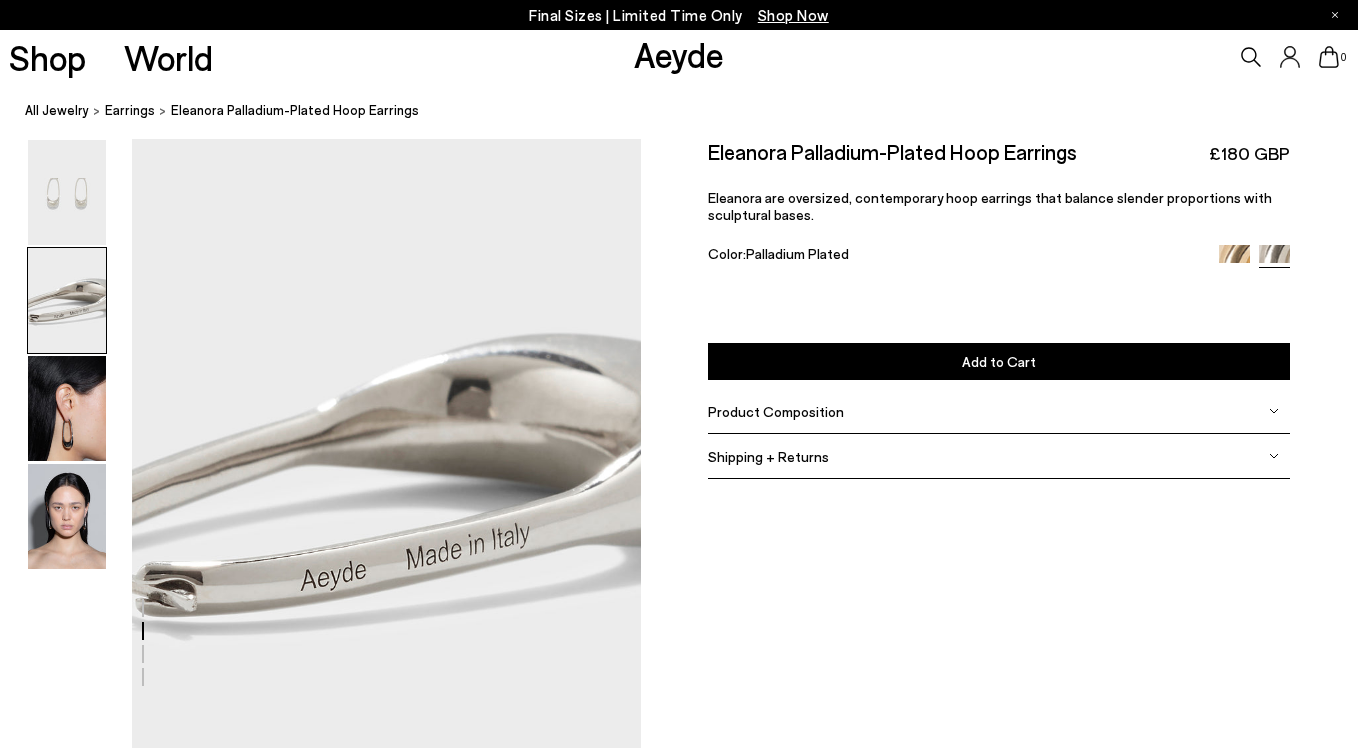click at bounding box center [67, 300] 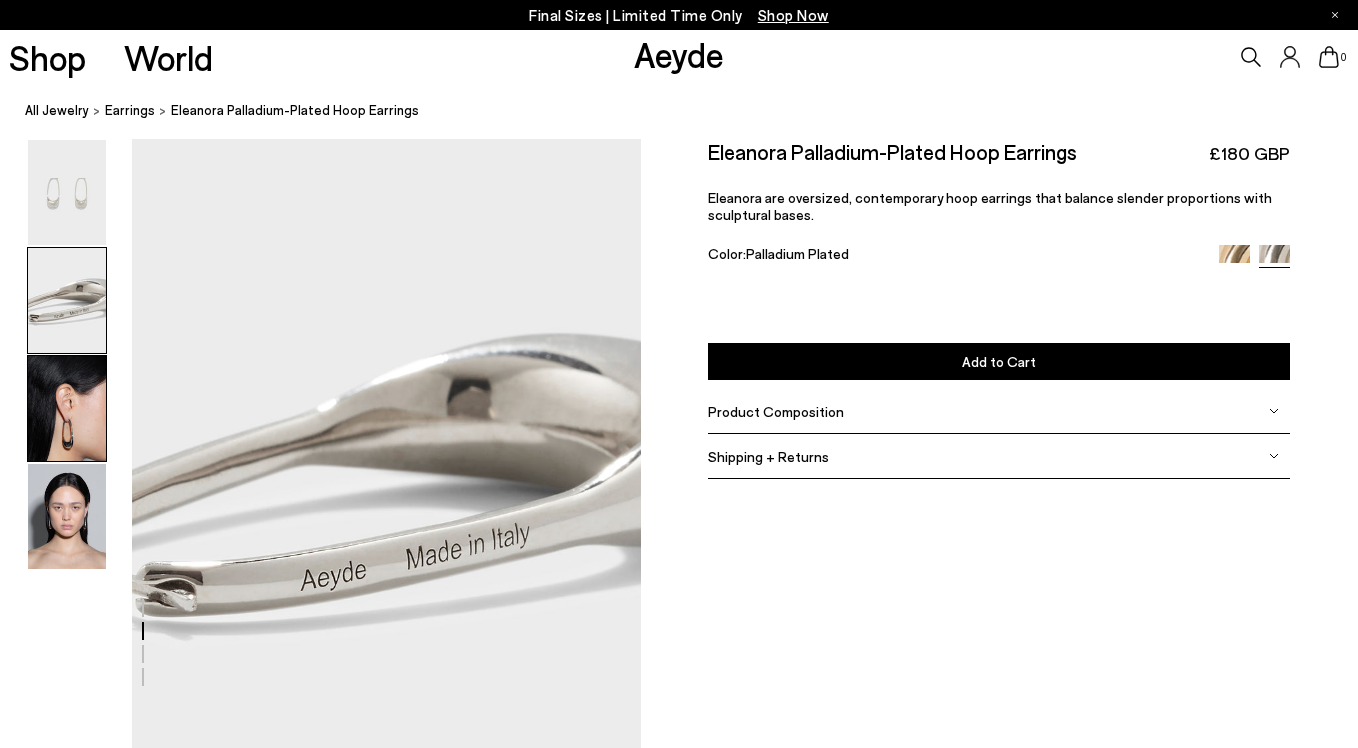 click at bounding box center [67, 408] 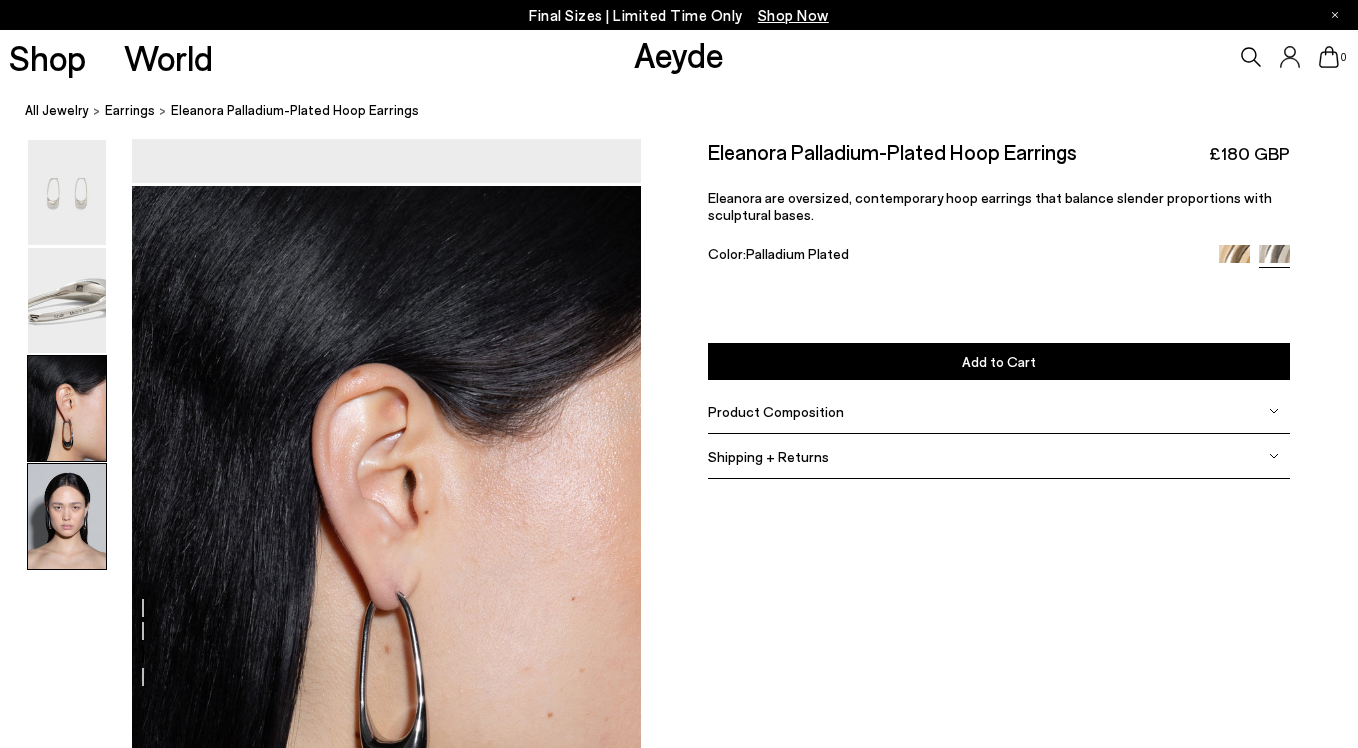 scroll, scrollTop: 1295, scrollLeft: 0, axis: vertical 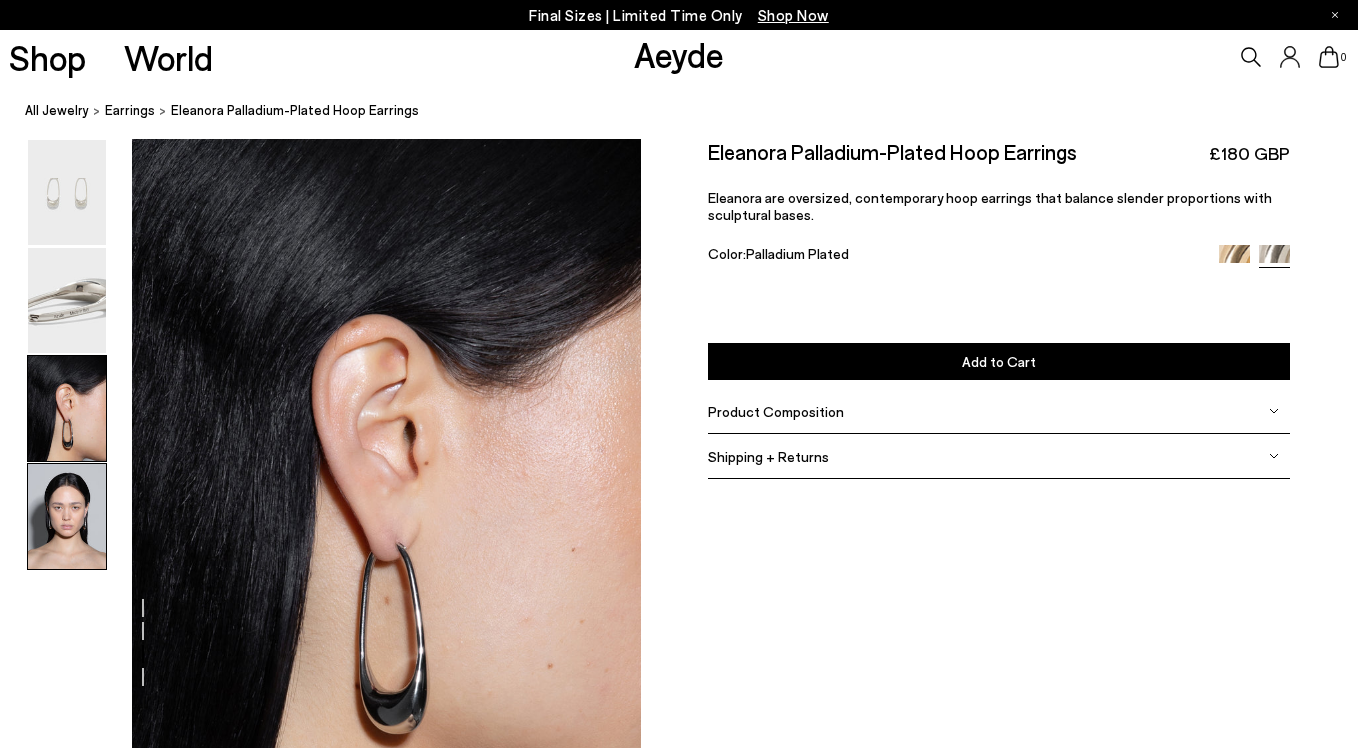 click at bounding box center (67, 516) 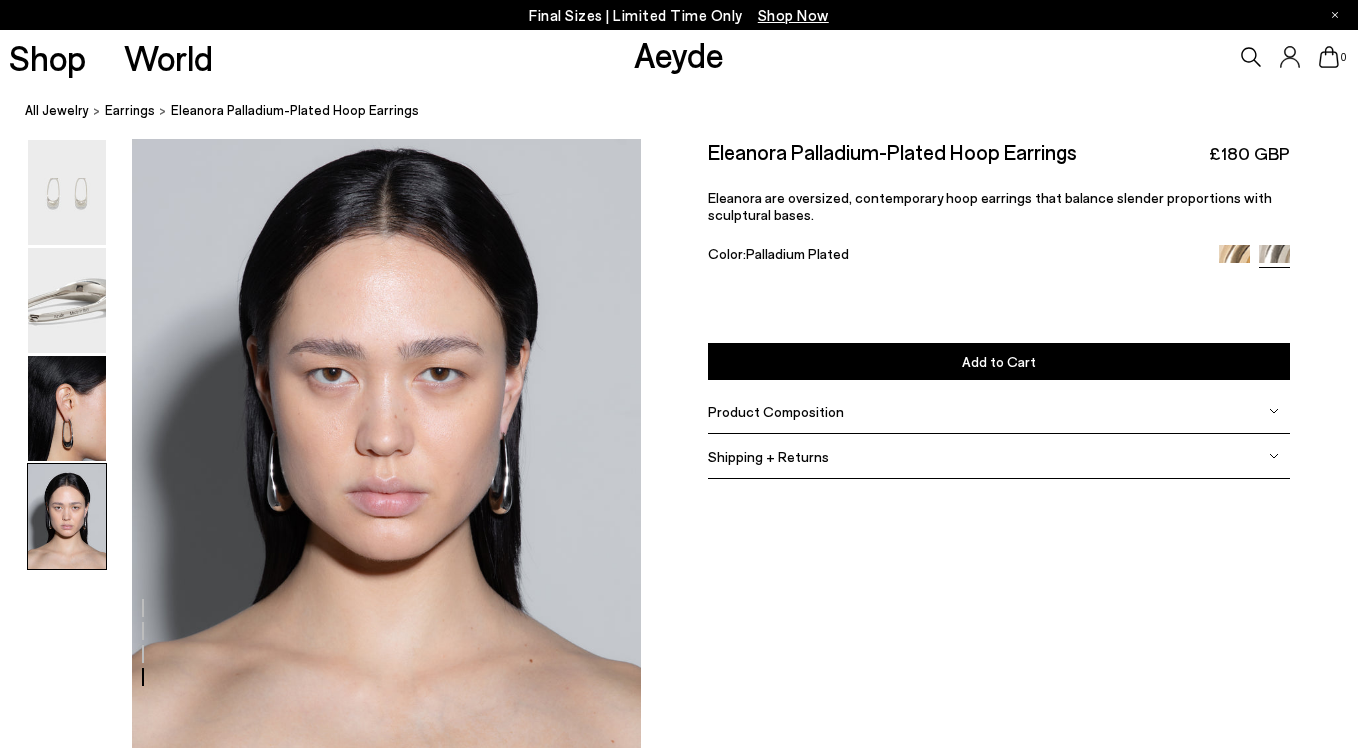 scroll, scrollTop: 2113, scrollLeft: 0, axis: vertical 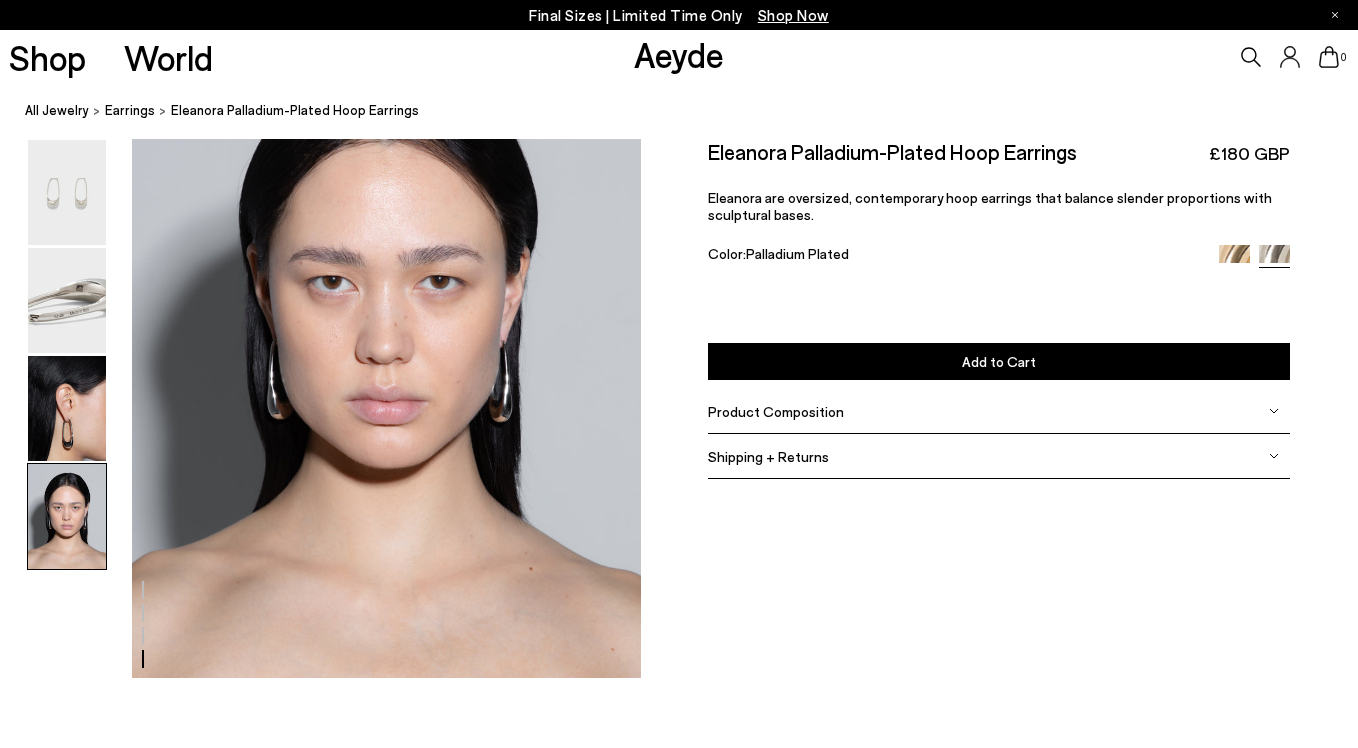 click on "Product Composition" at bounding box center [999, 411] 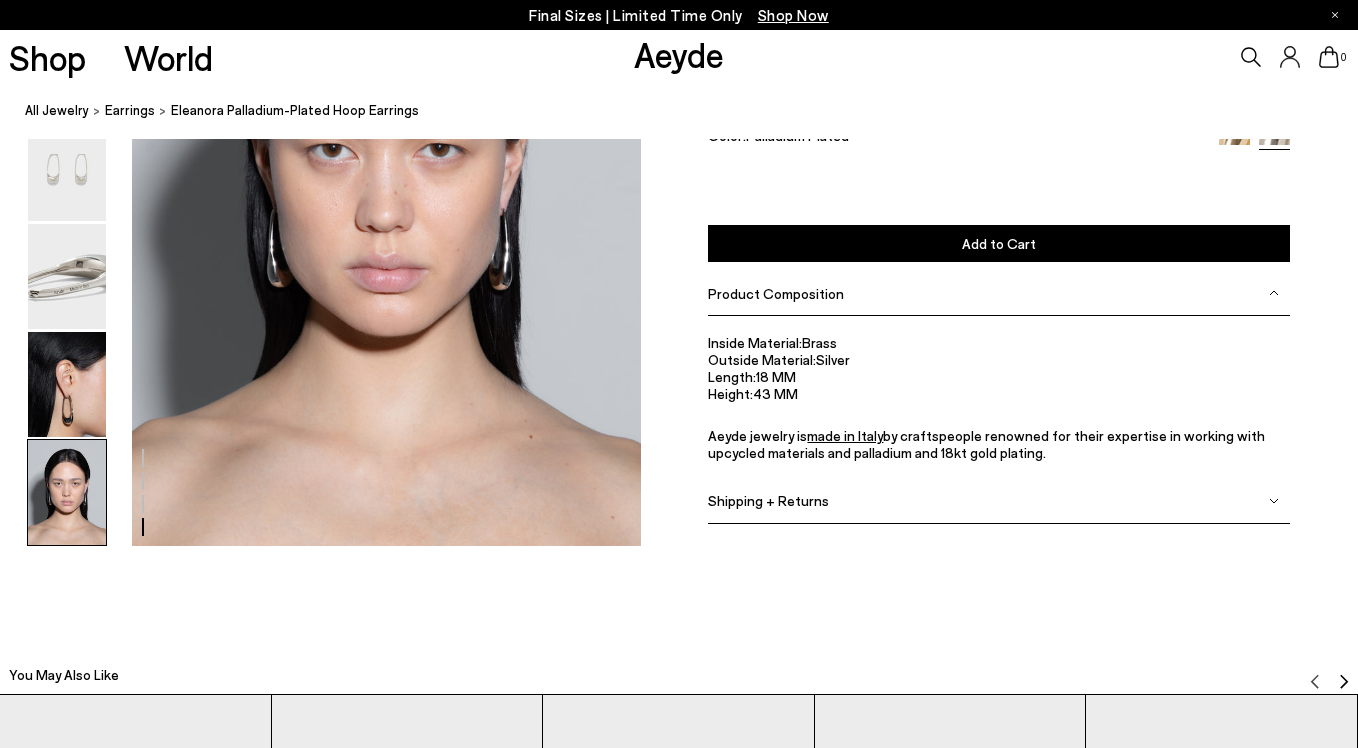 scroll, scrollTop: 2254, scrollLeft: 0, axis: vertical 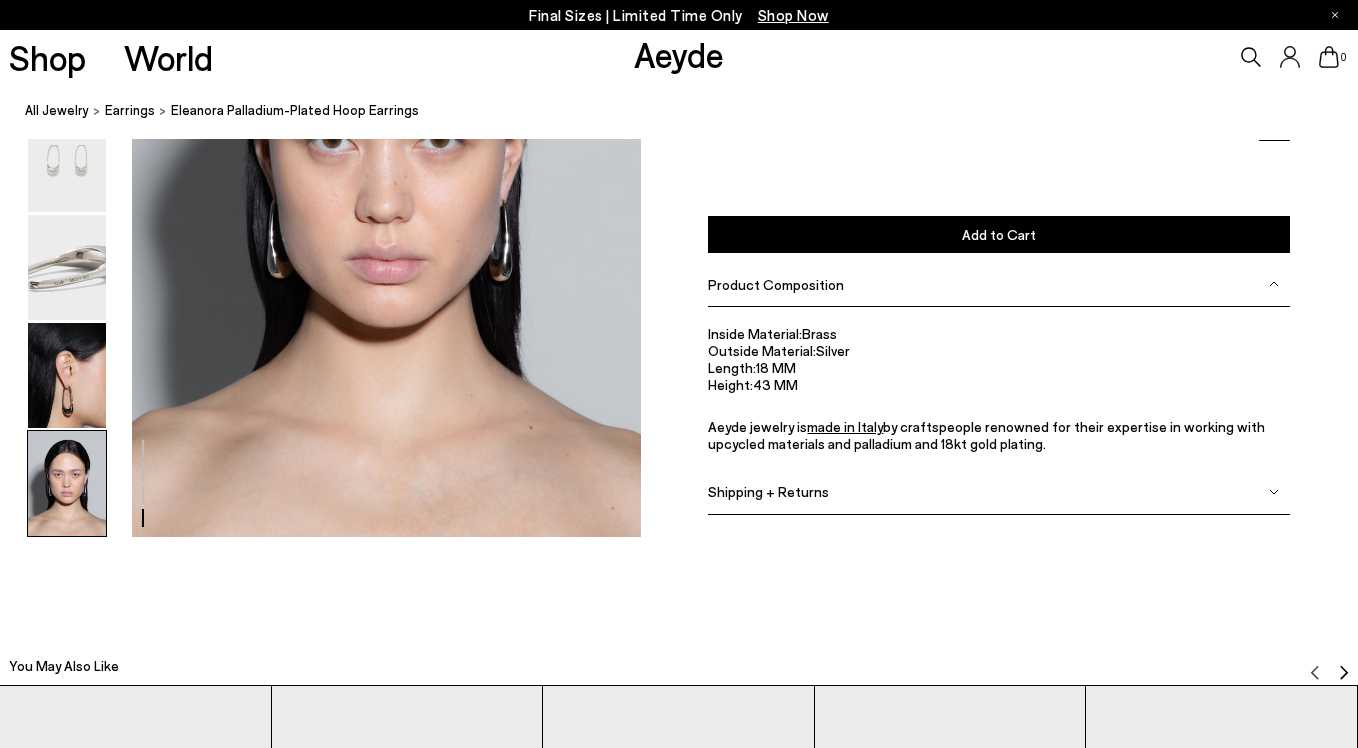 click on "Shipping + Returns" at bounding box center (768, 491) 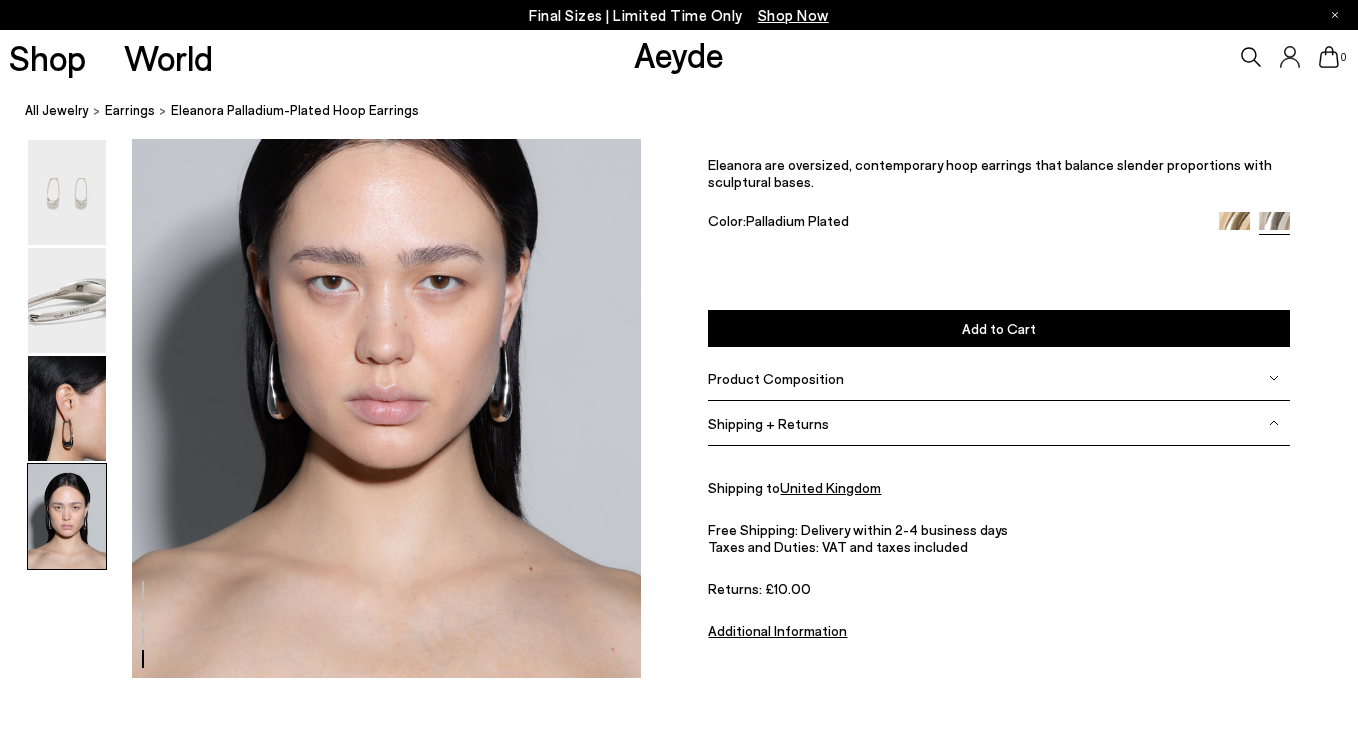 scroll, scrollTop: 2102, scrollLeft: 0, axis: vertical 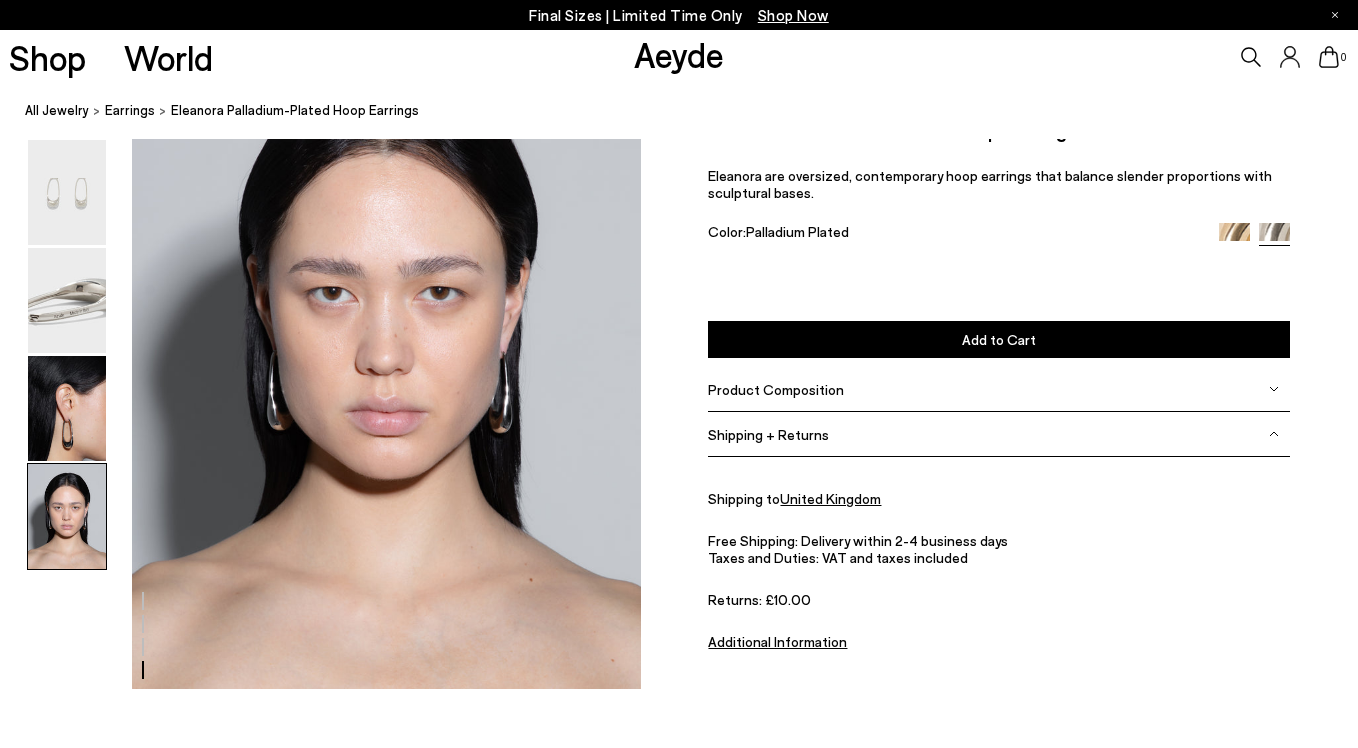 click on "Product Composition" at bounding box center [999, 389] 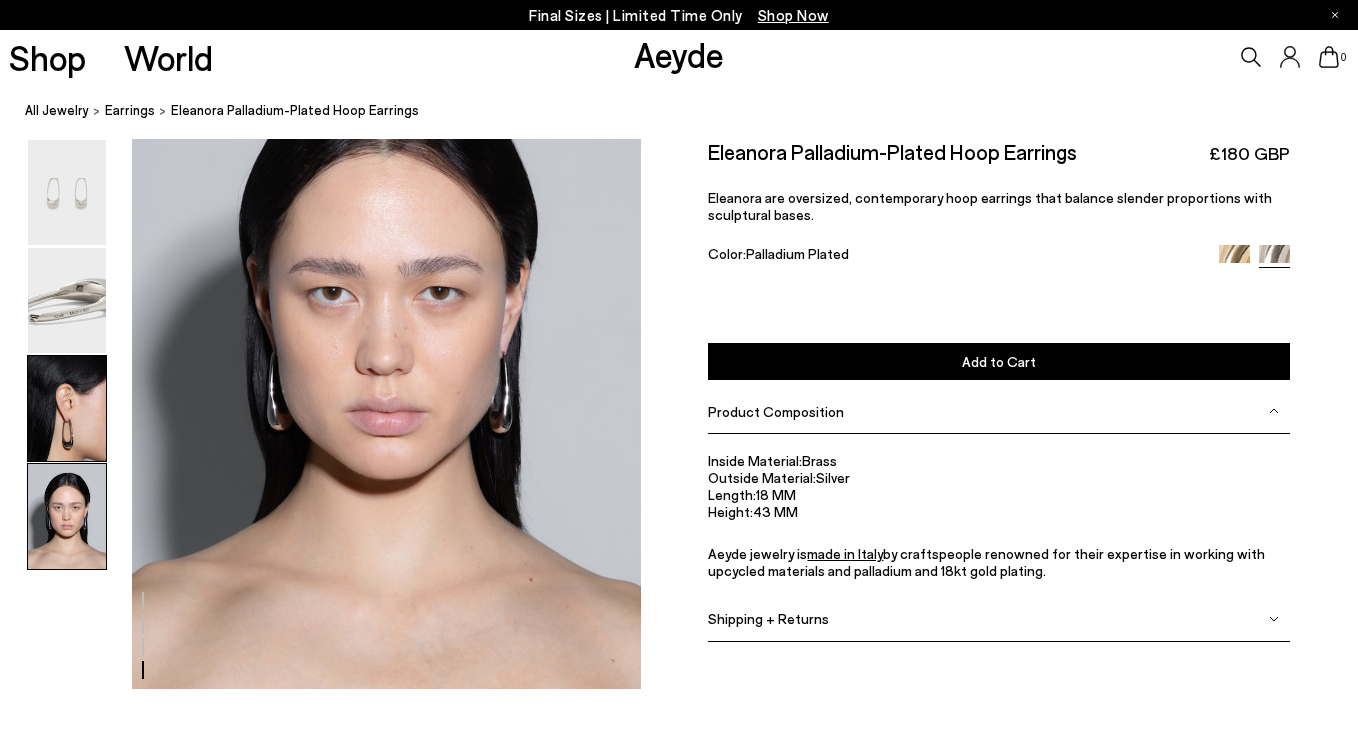 click at bounding box center (67, 408) 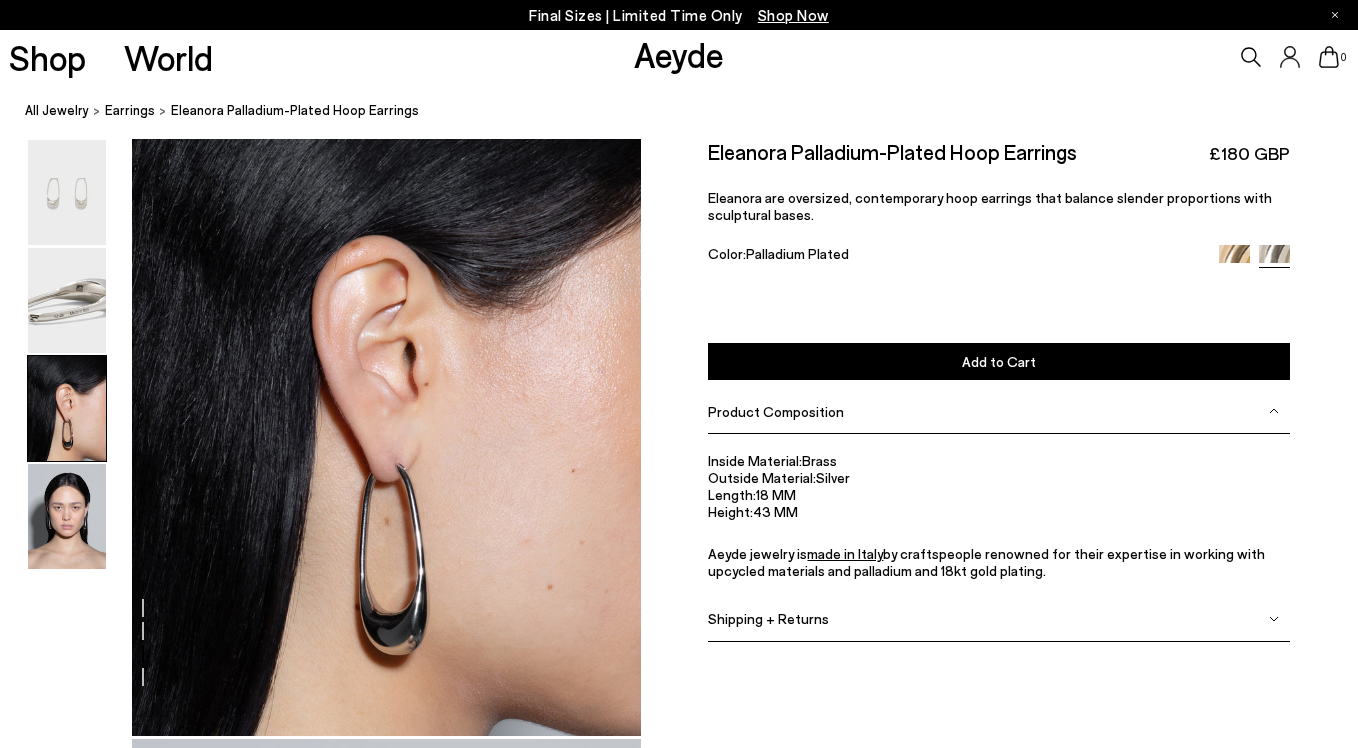 scroll, scrollTop: 1295, scrollLeft: 0, axis: vertical 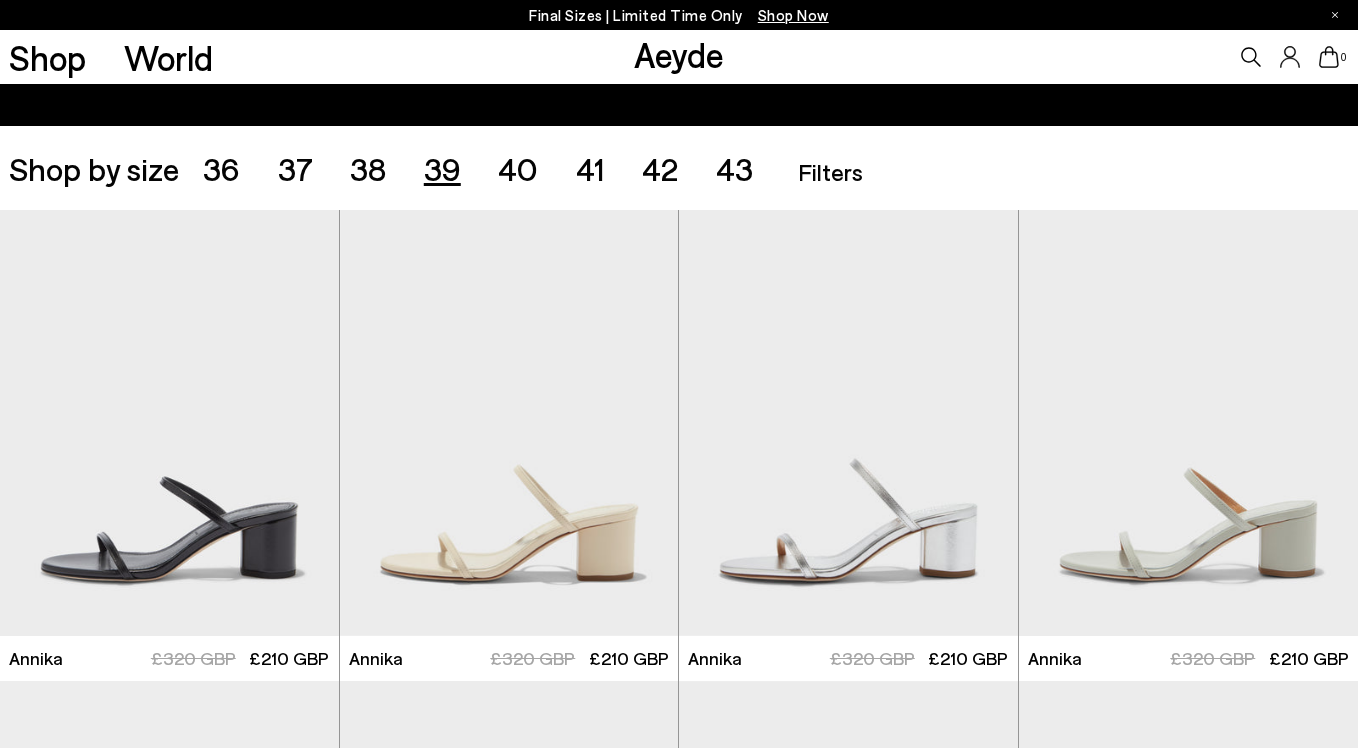 click on "39" at bounding box center [442, 168] 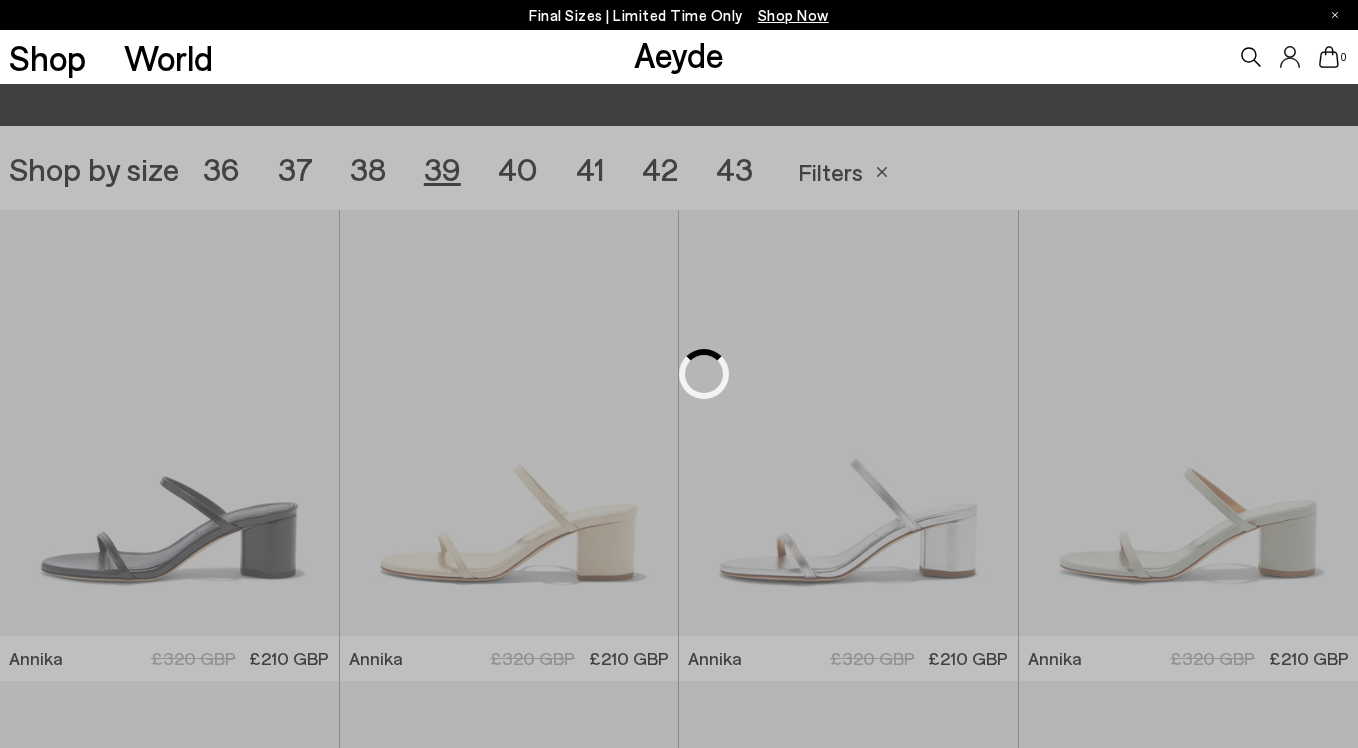 scroll, scrollTop: 378, scrollLeft: 0, axis: vertical 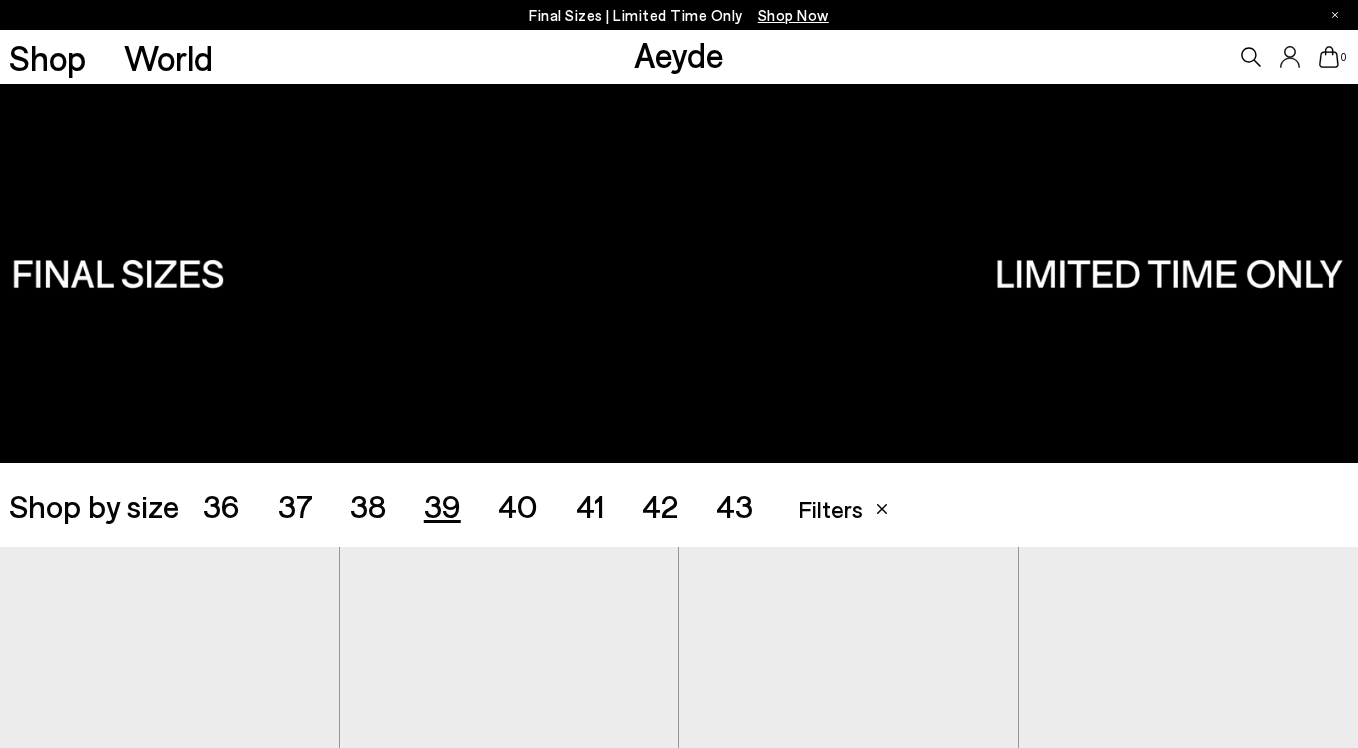 click on "40" at bounding box center (518, 505) 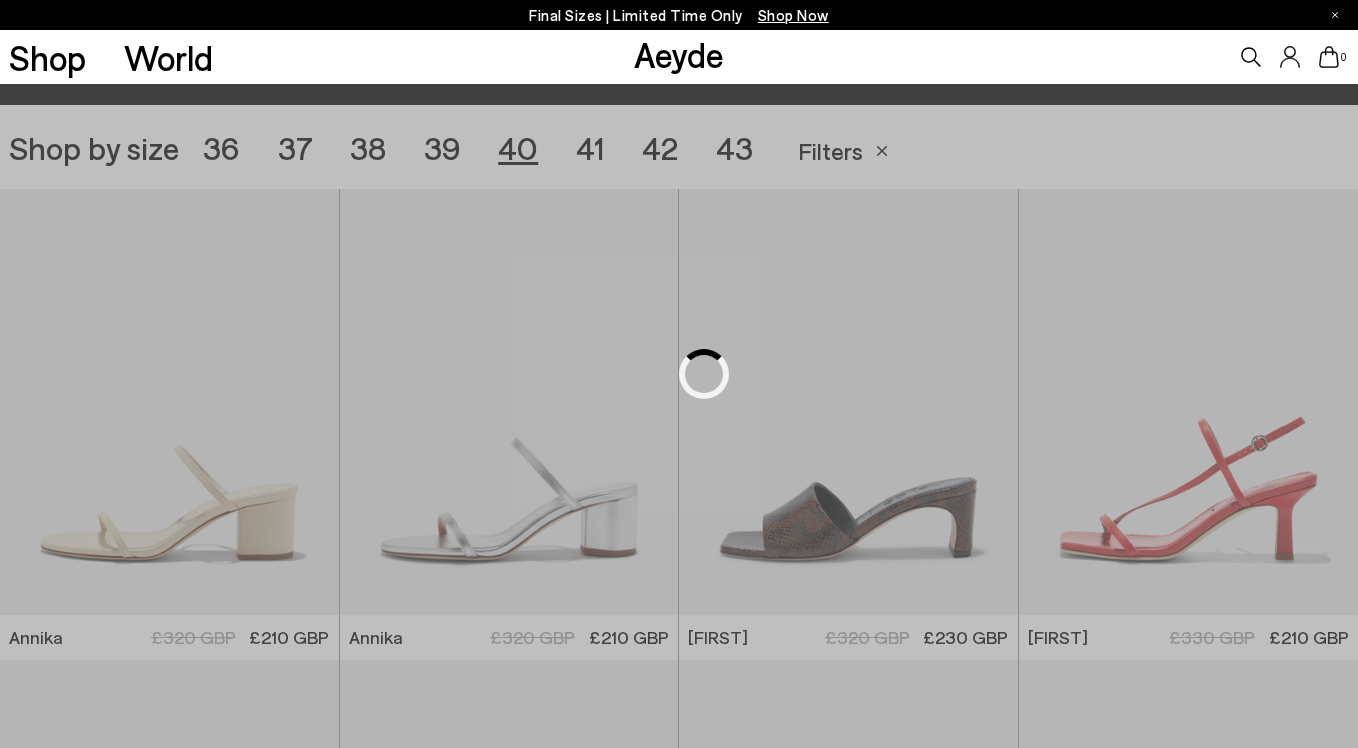 scroll, scrollTop: 378, scrollLeft: 0, axis: vertical 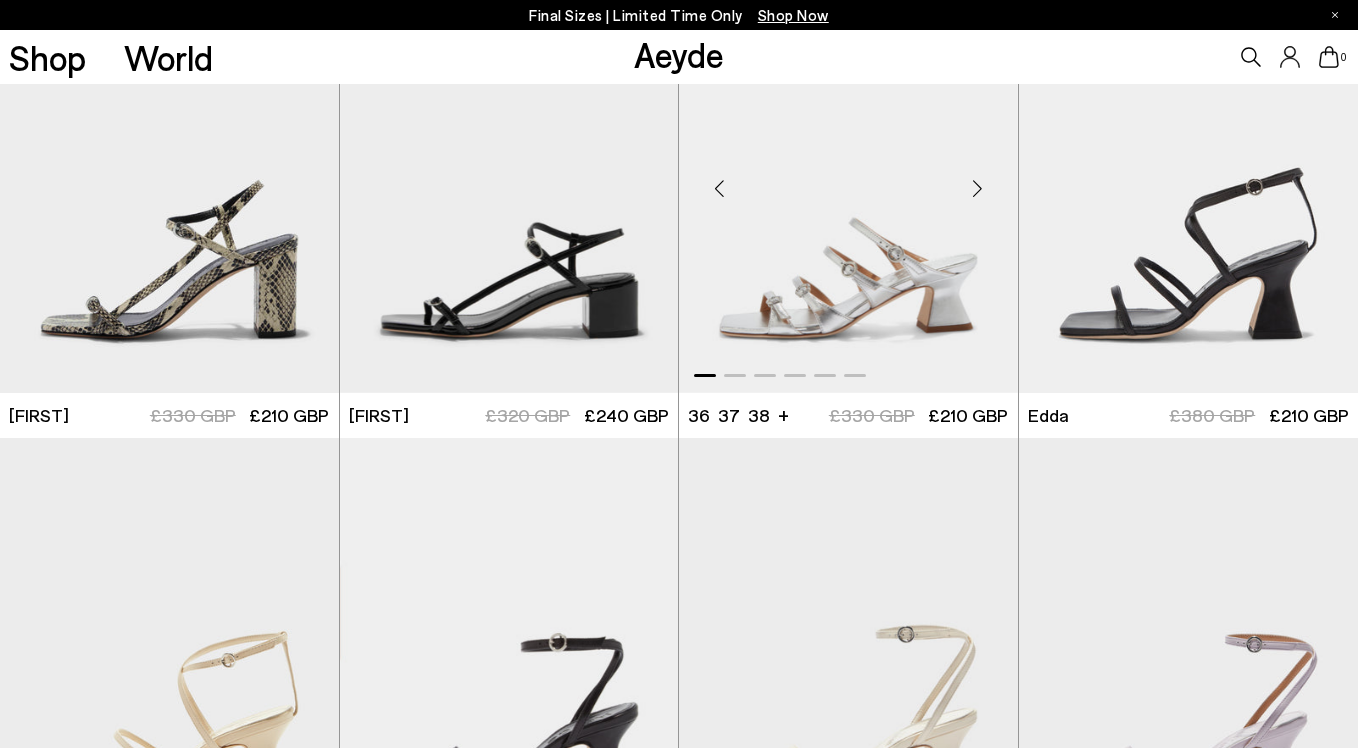 click at bounding box center [978, 189] 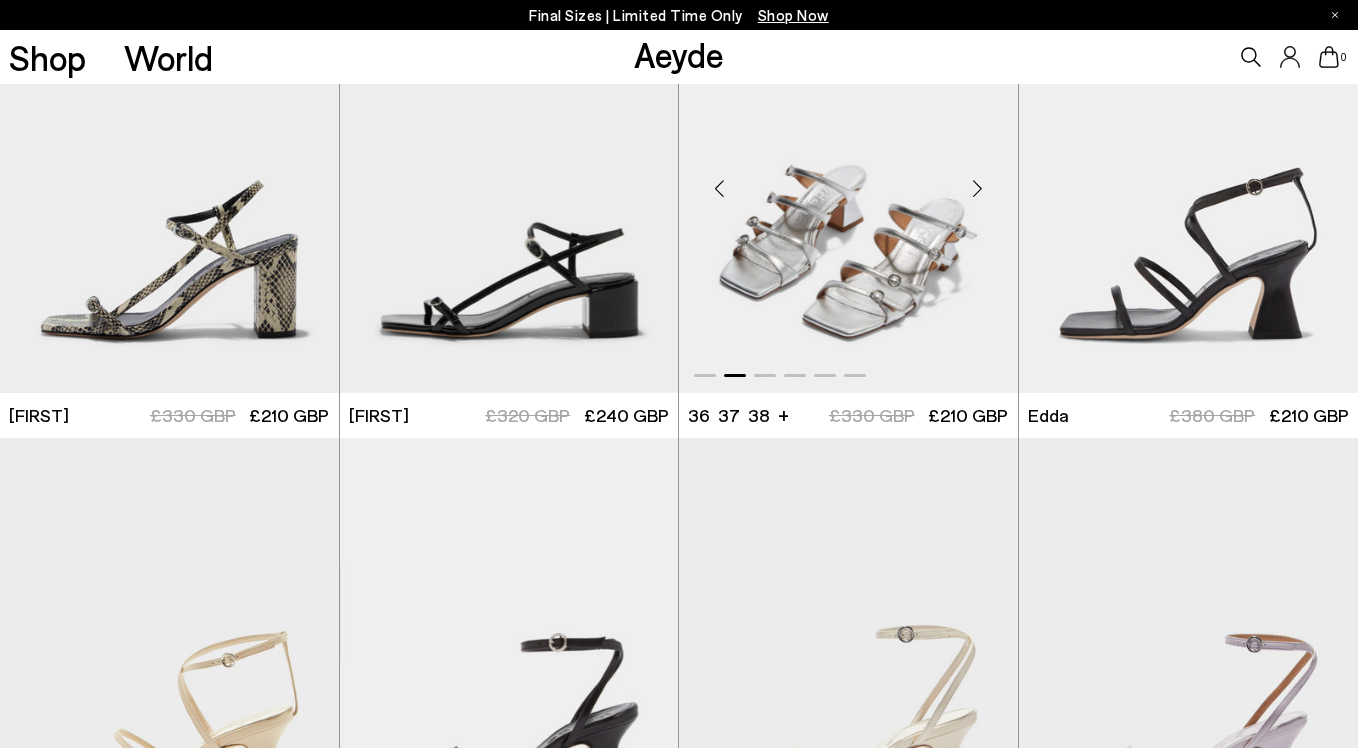 click at bounding box center (978, 189) 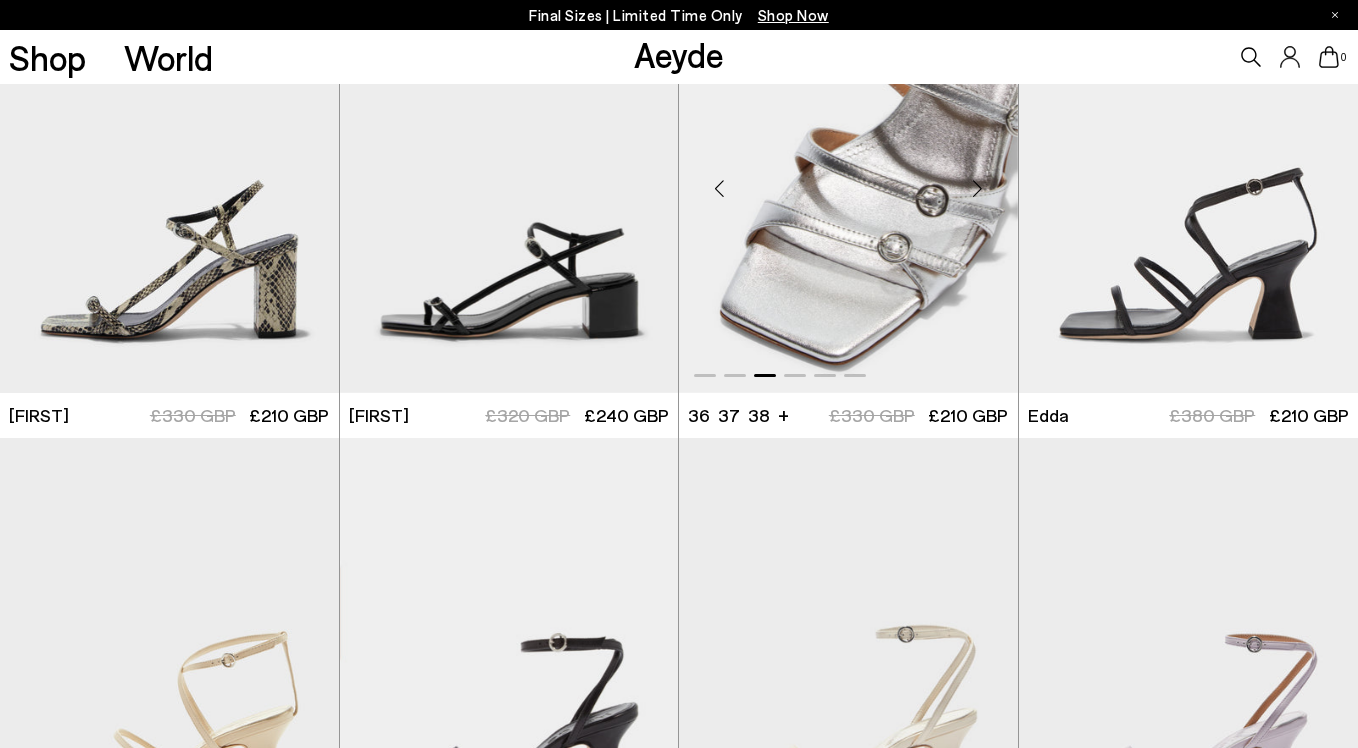 click at bounding box center [978, 189] 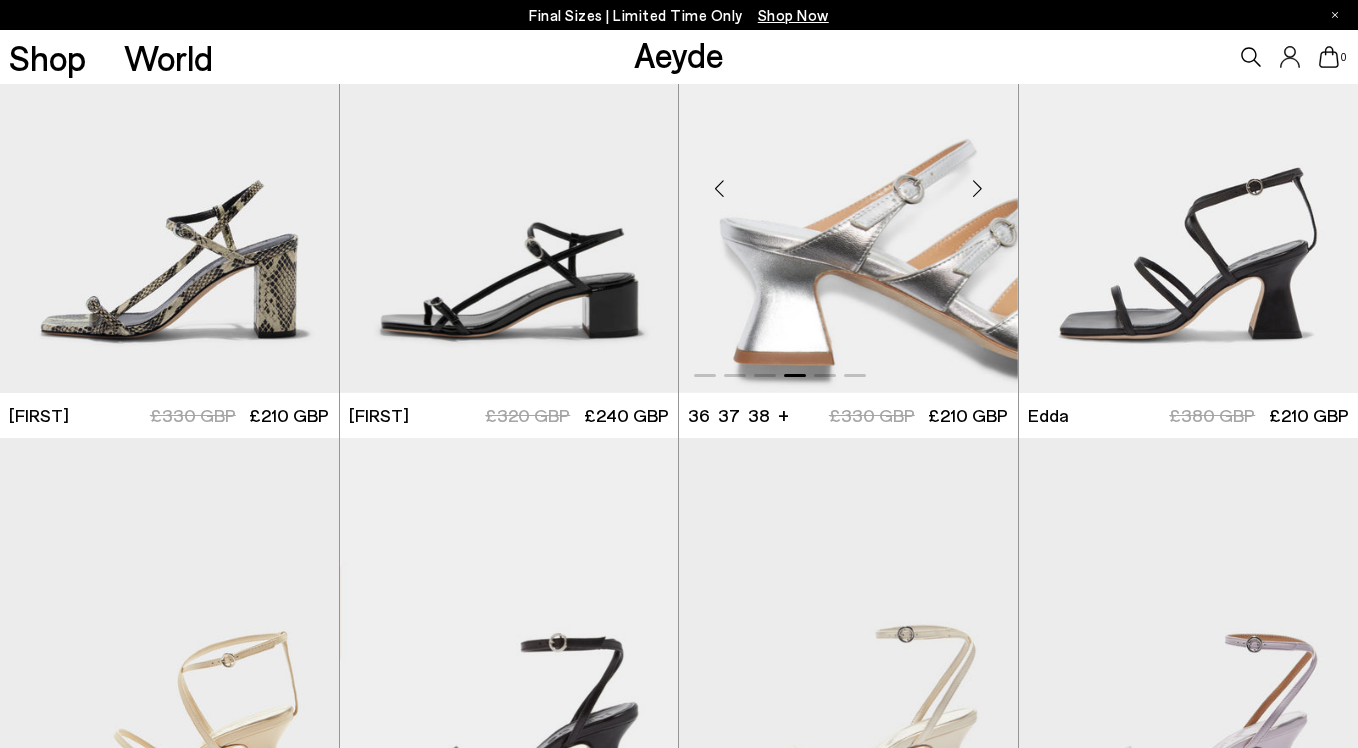 click at bounding box center [978, 189] 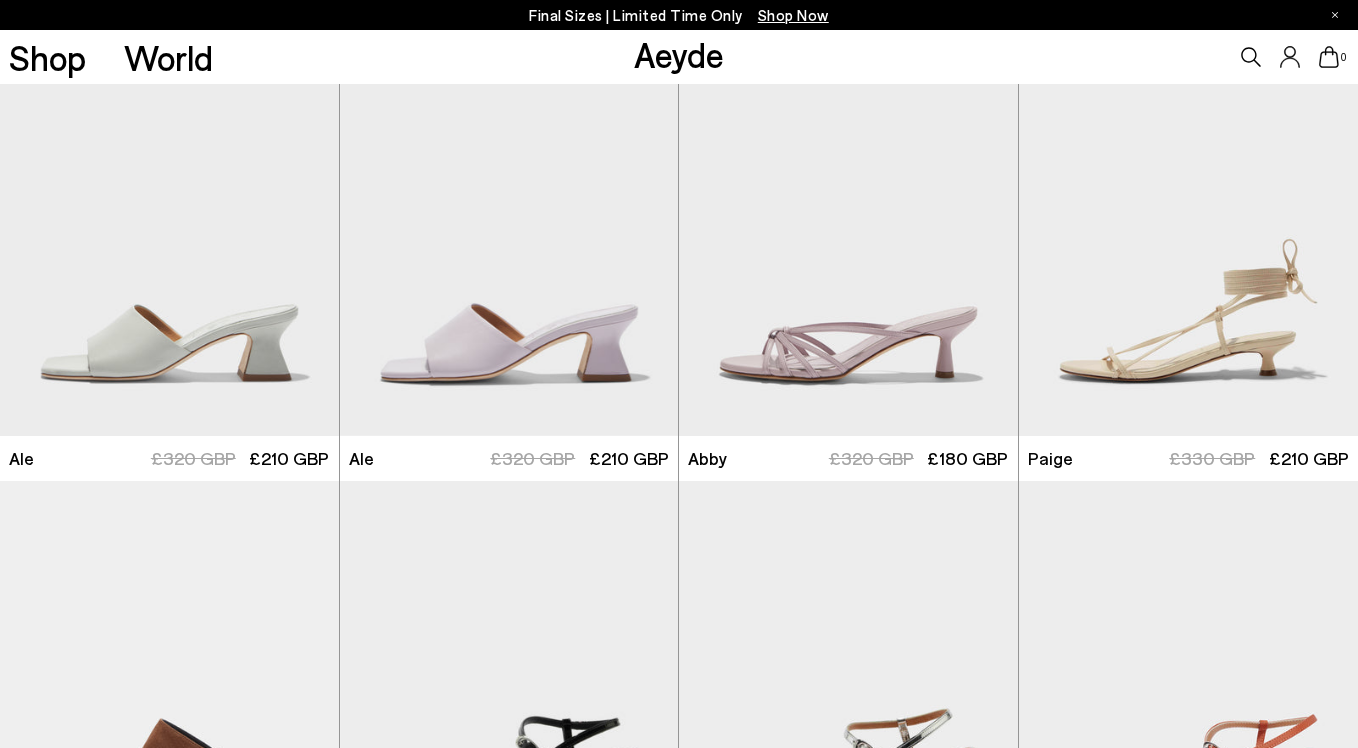 scroll, scrollTop: 845, scrollLeft: 0, axis: vertical 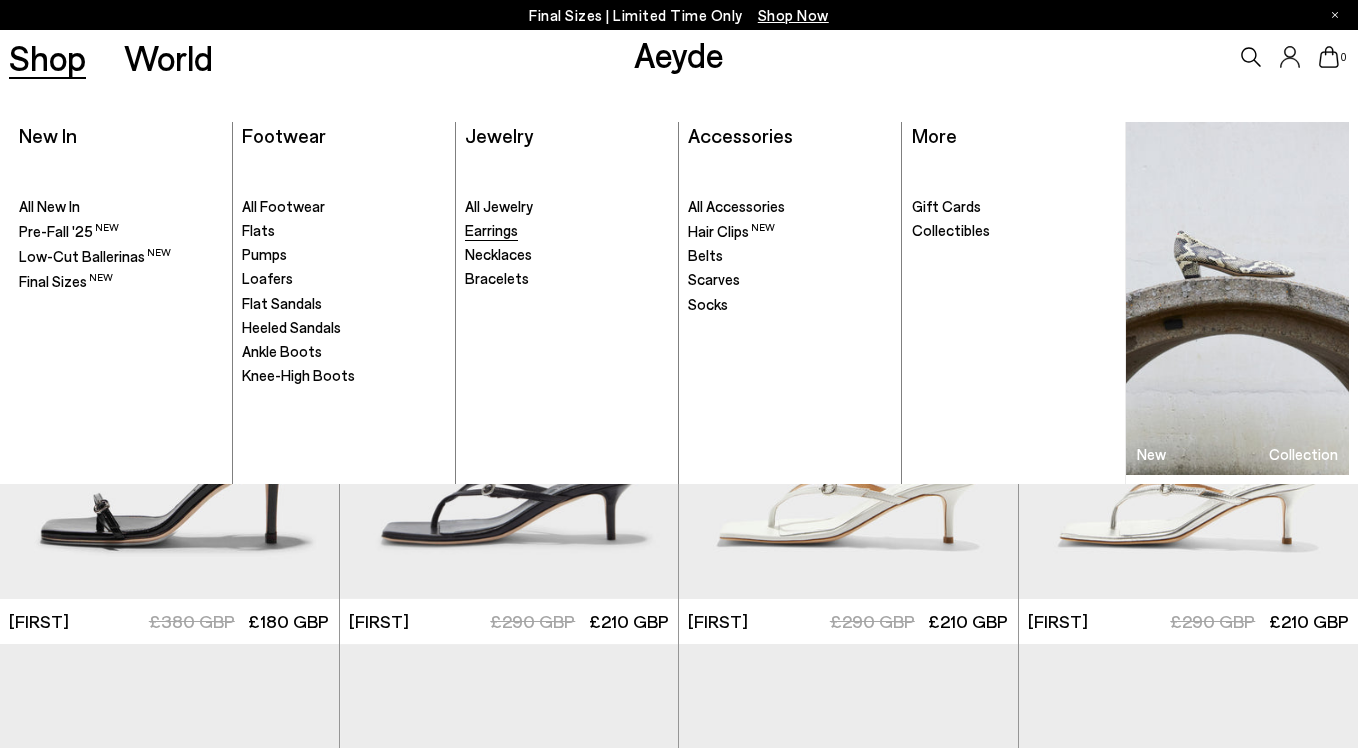 click on "Earrings" at bounding box center [491, 230] 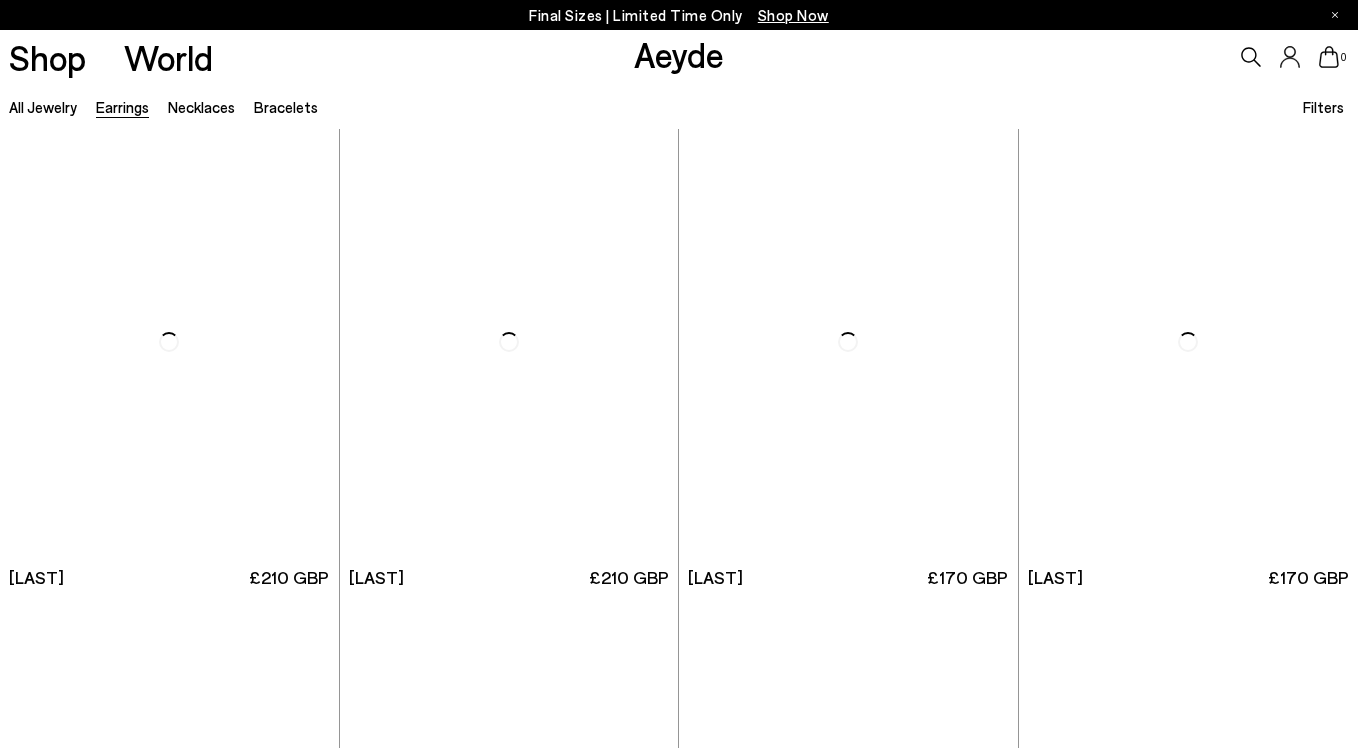 scroll, scrollTop: 0, scrollLeft: 0, axis: both 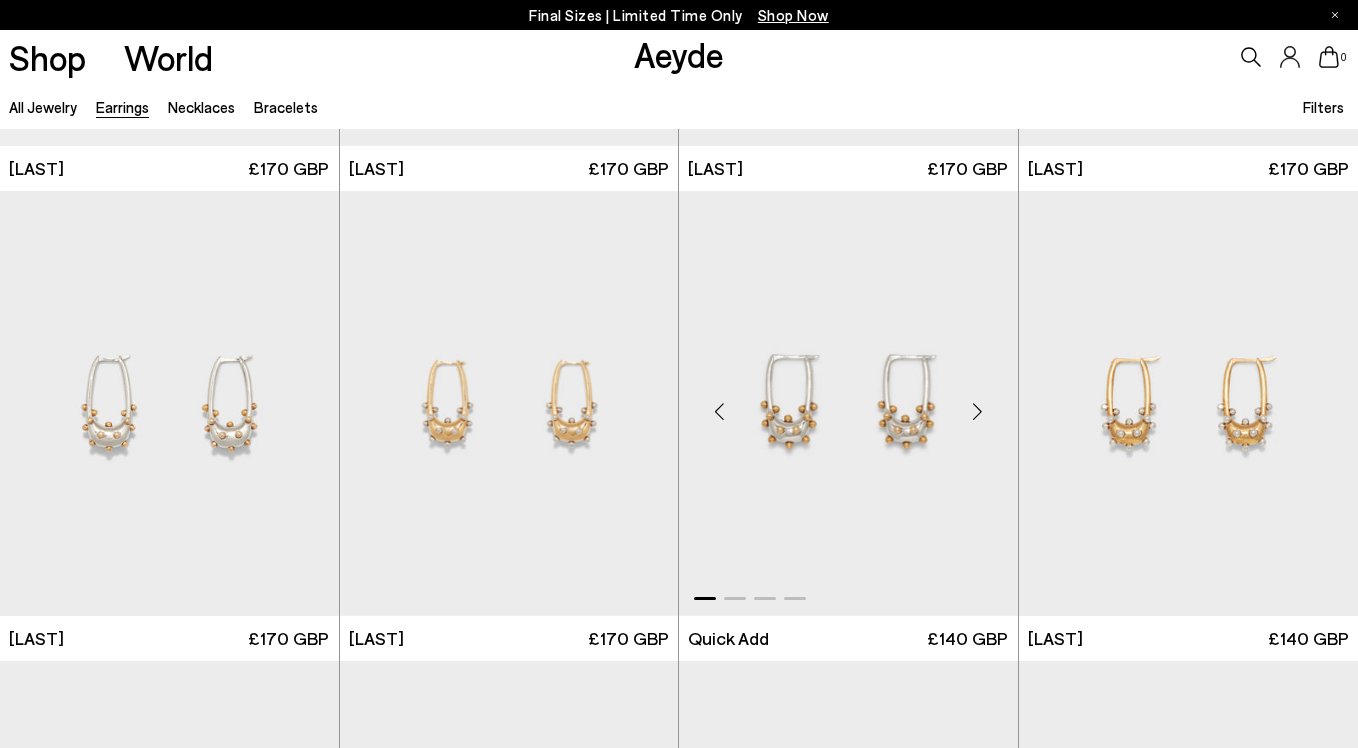 click at bounding box center [978, 412] 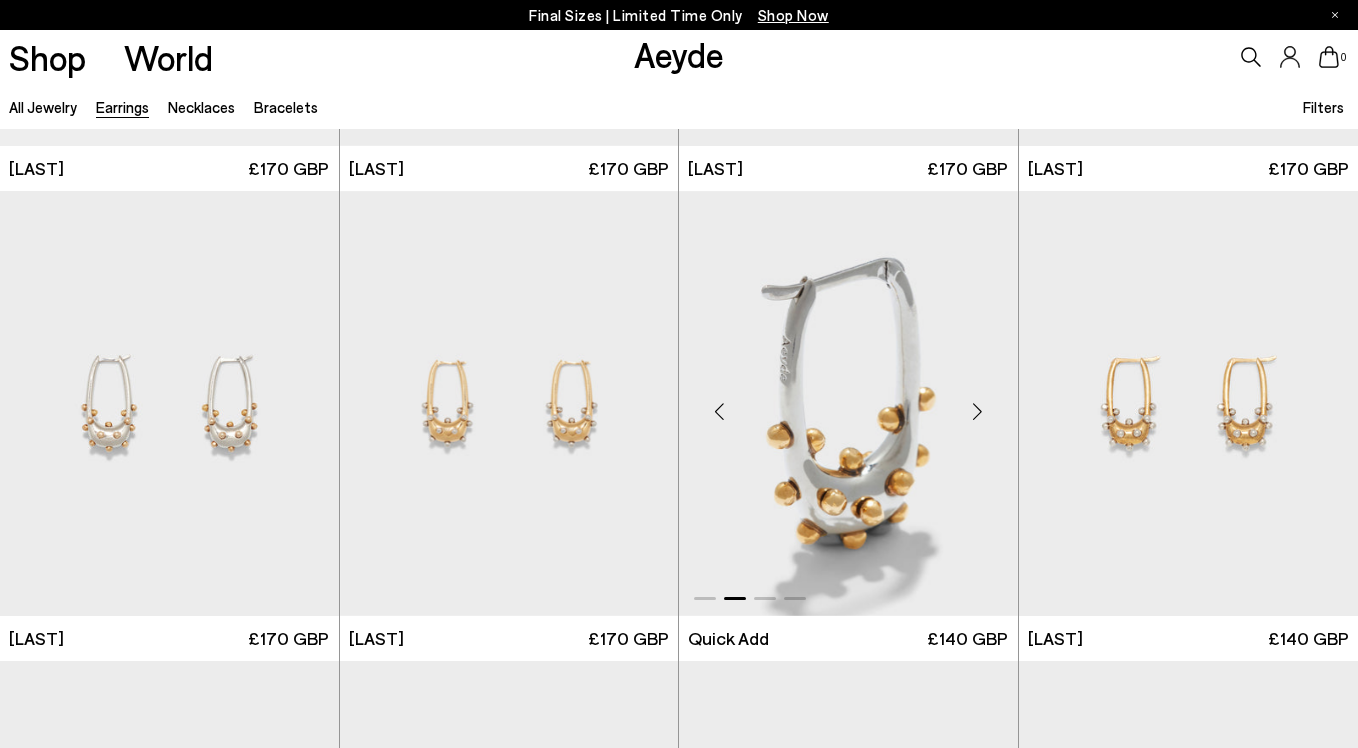 click at bounding box center (978, 412) 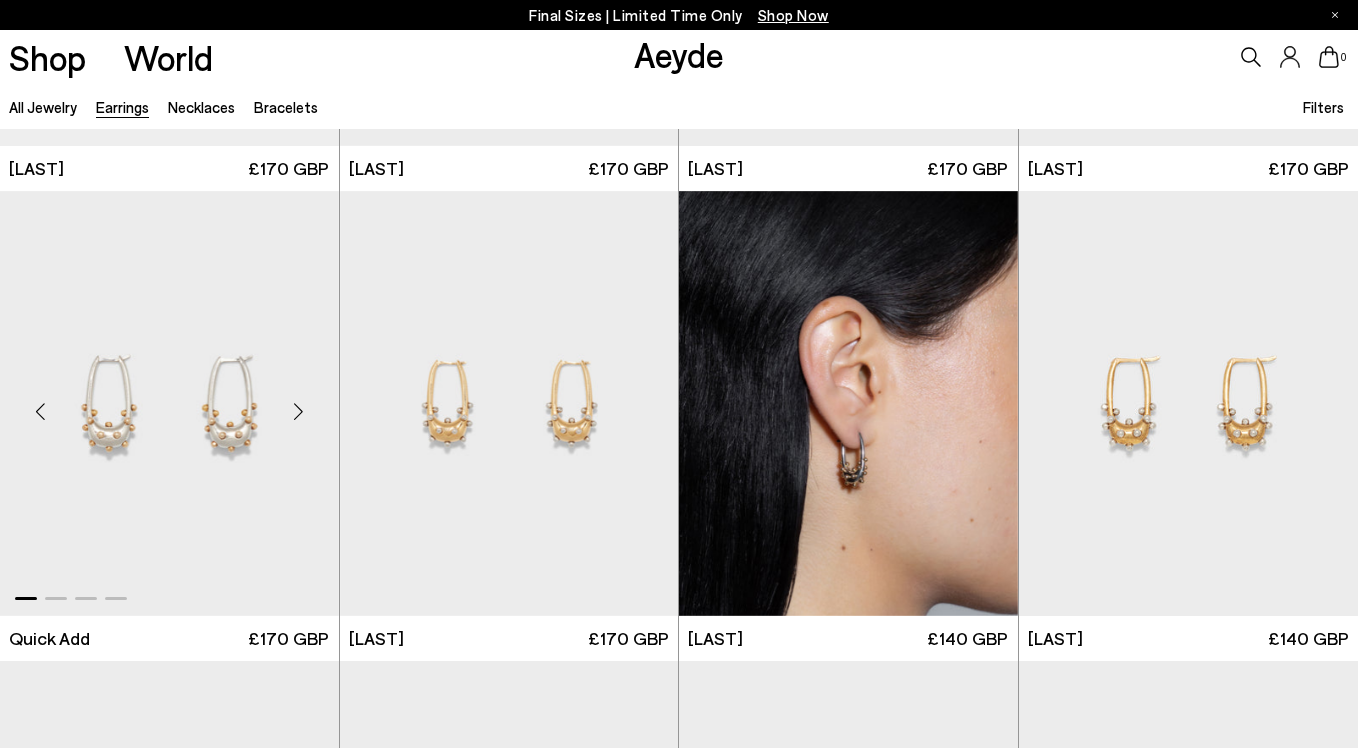 click at bounding box center (299, 412) 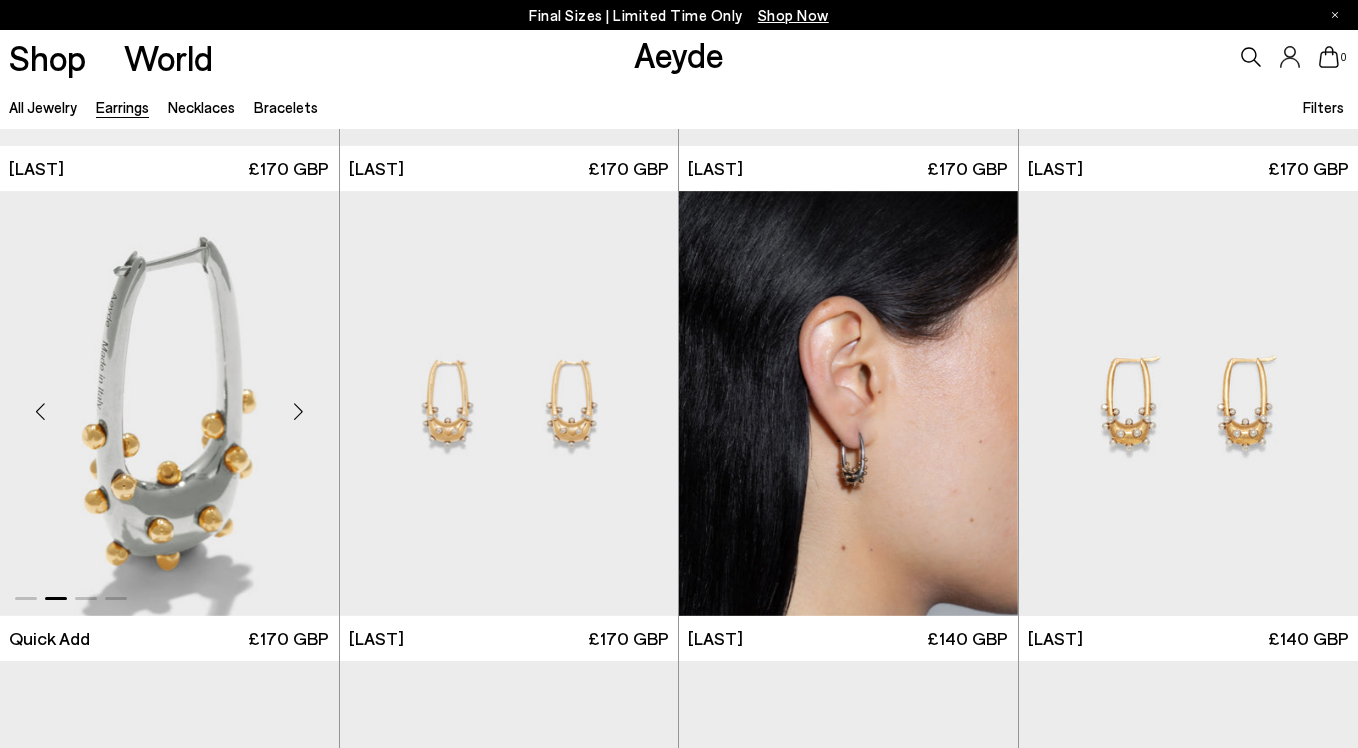 click at bounding box center (299, 412) 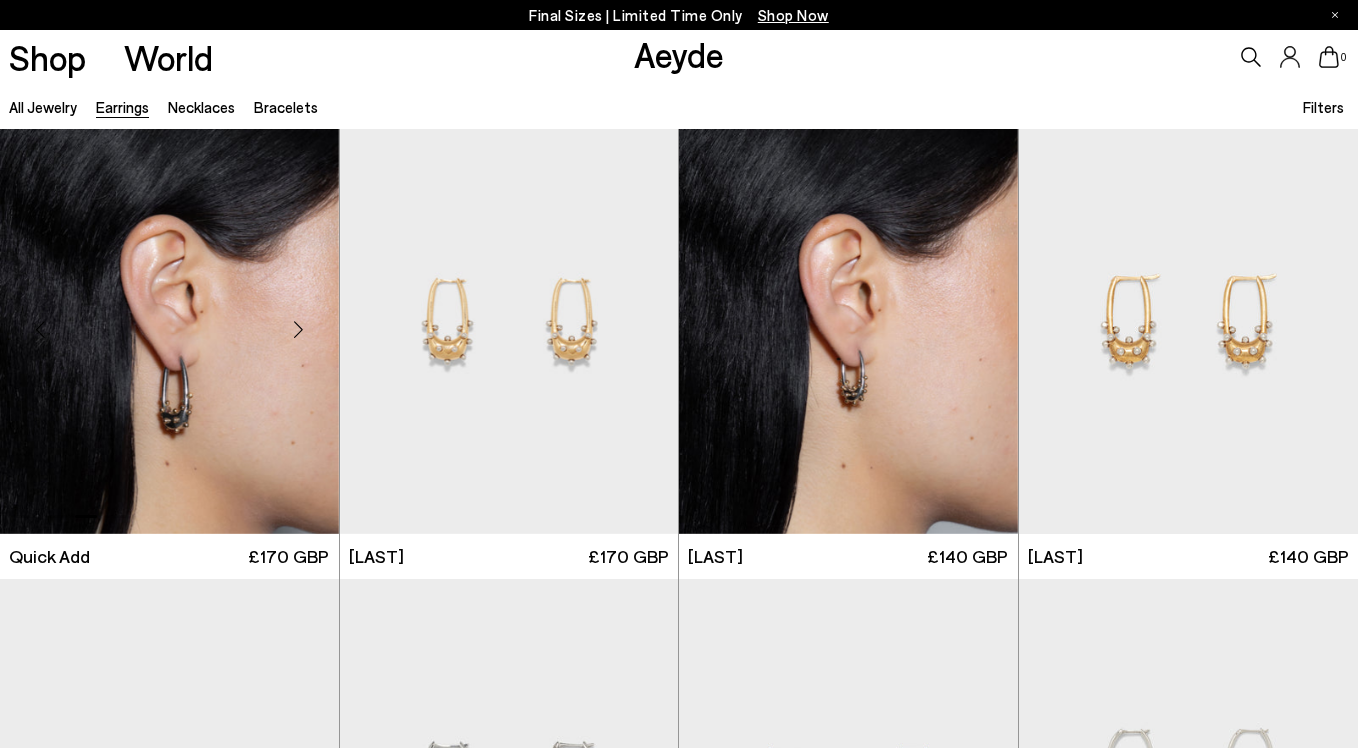 scroll, scrollTop: 2376, scrollLeft: 0, axis: vertical 